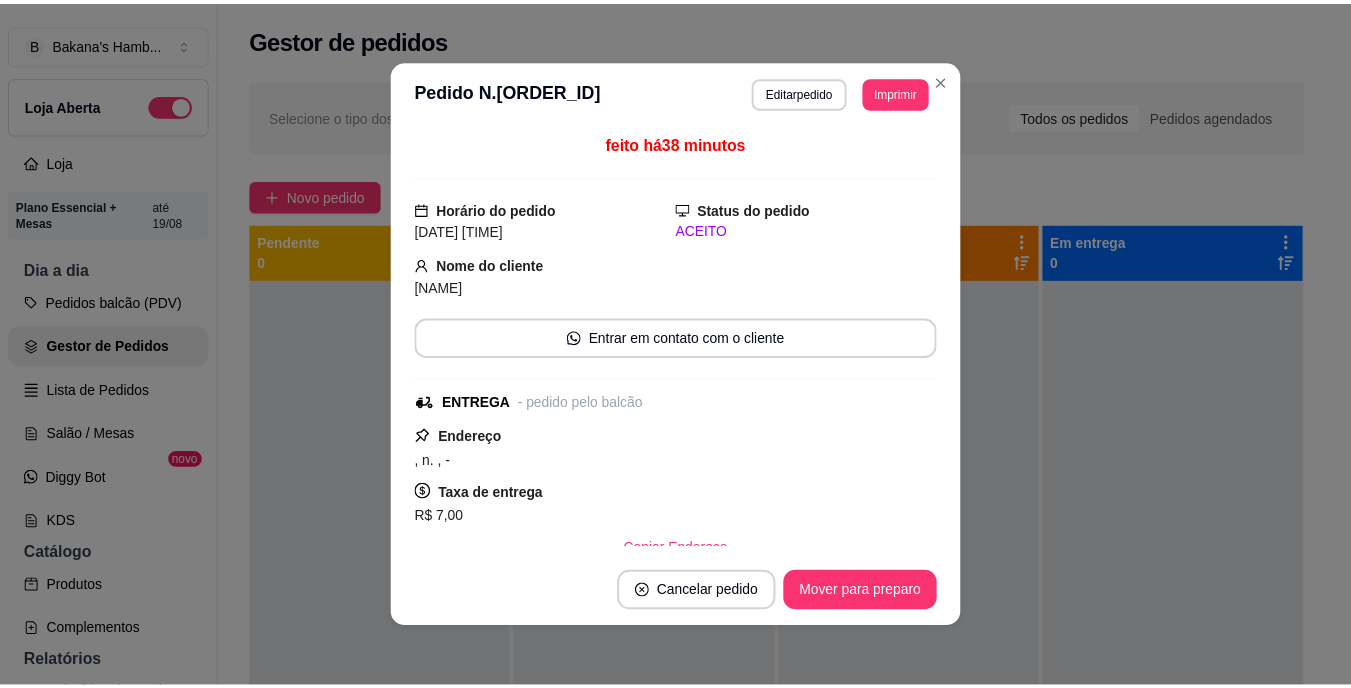 scroll, scrollTop: 0, scrollLeft: 0, axis: both 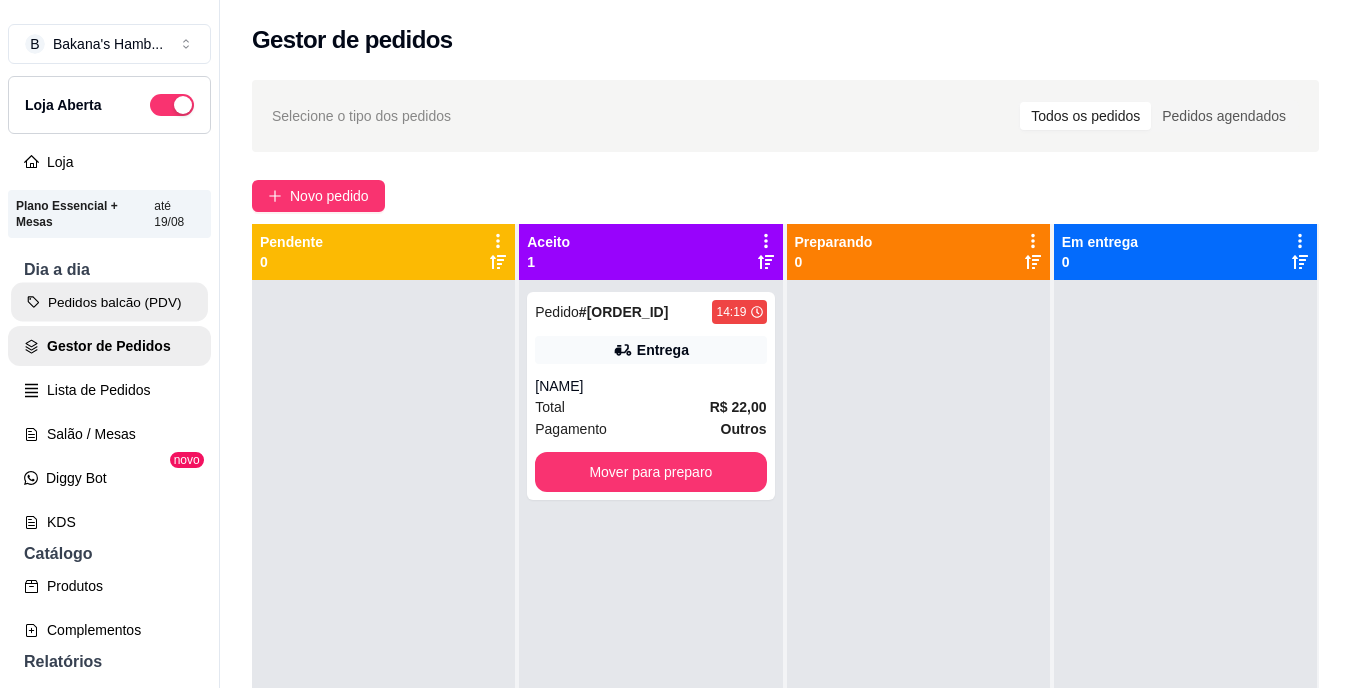 click on "Pedidos balcão (PDV)" at bounding box center (109, 302) 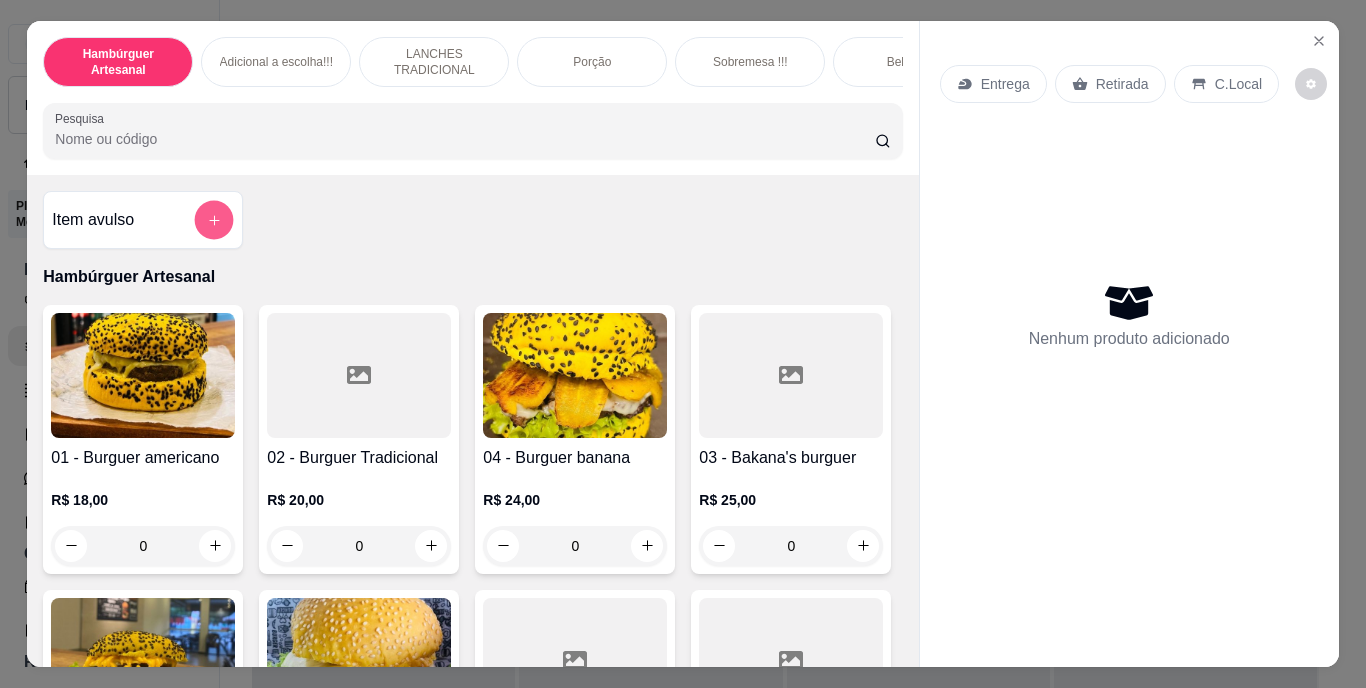 click 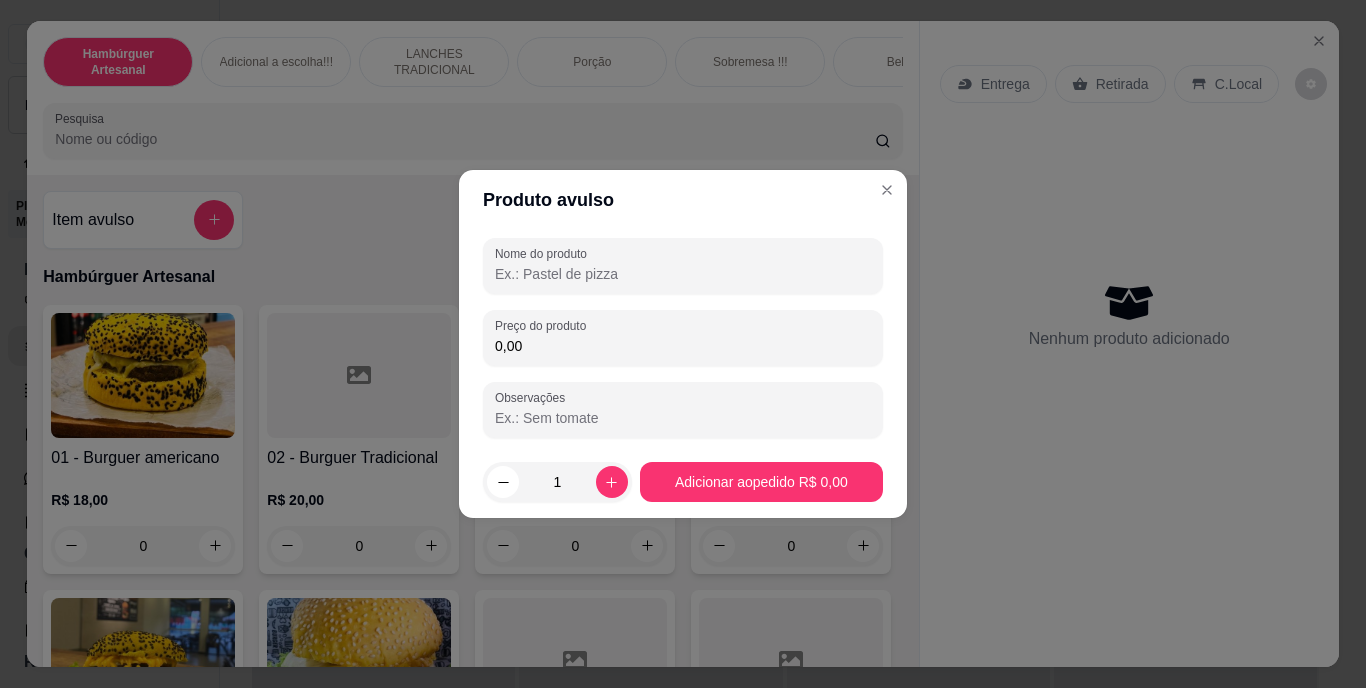 click on "Nome do produto" at bounding box center [683, 274] 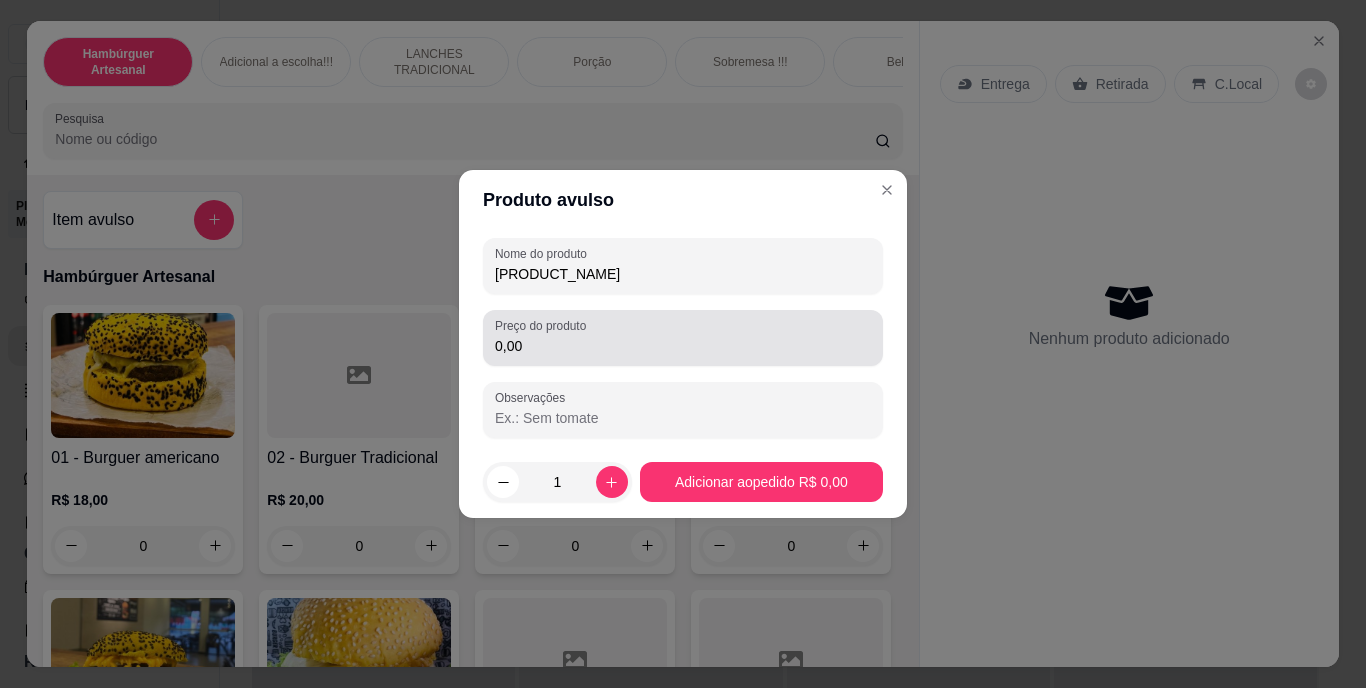 type on "[PRODUCT_NAME]" 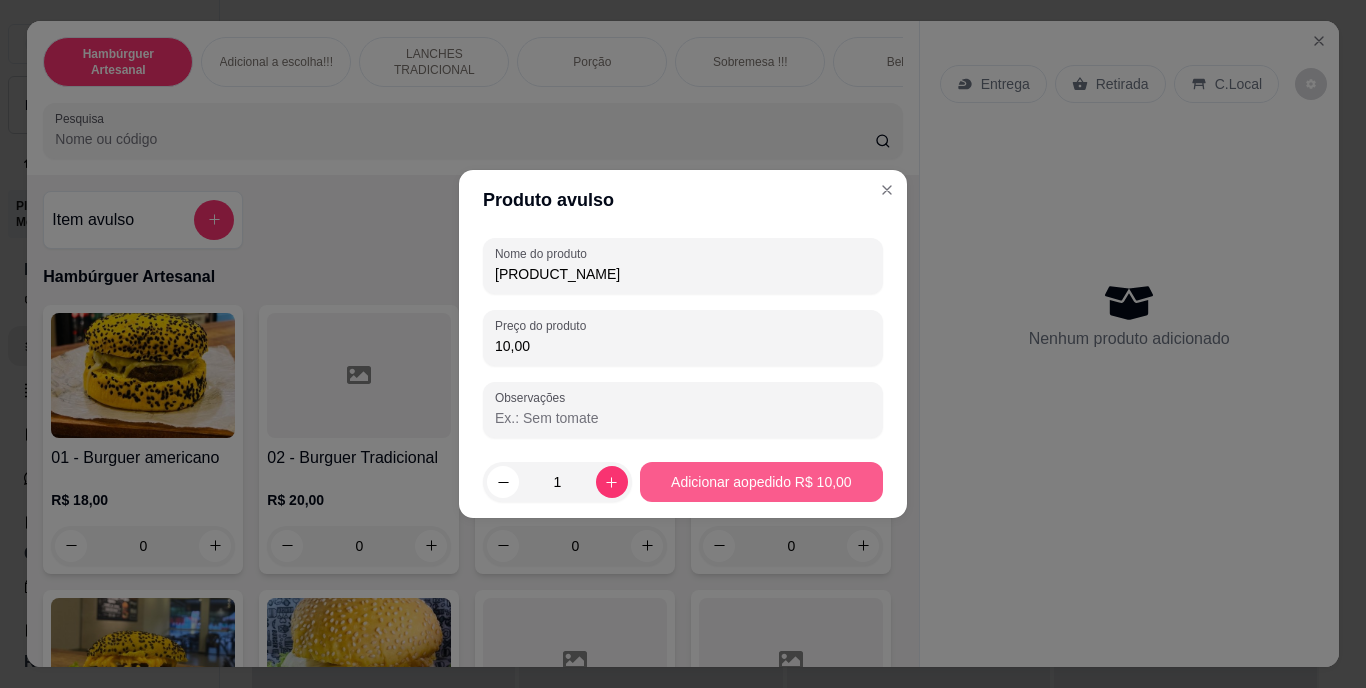 type on "10,00" 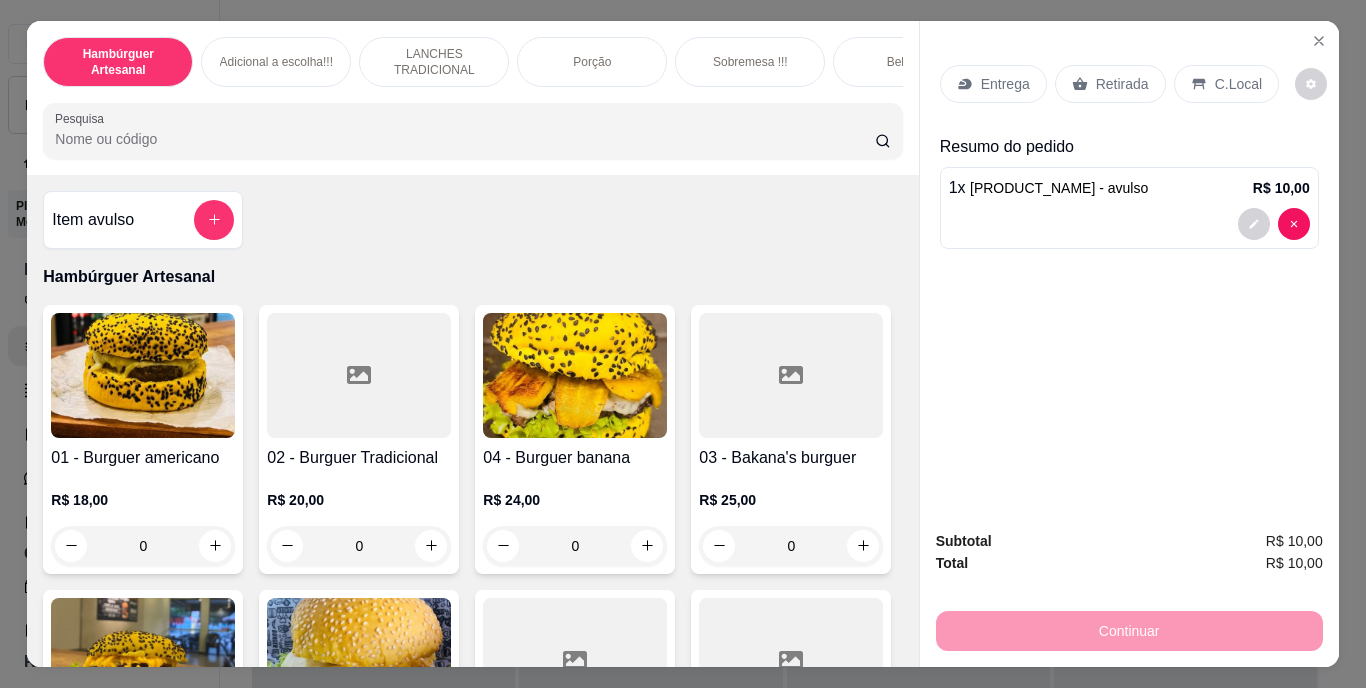 click on "Retirada" at bounding box center (1122, 84) 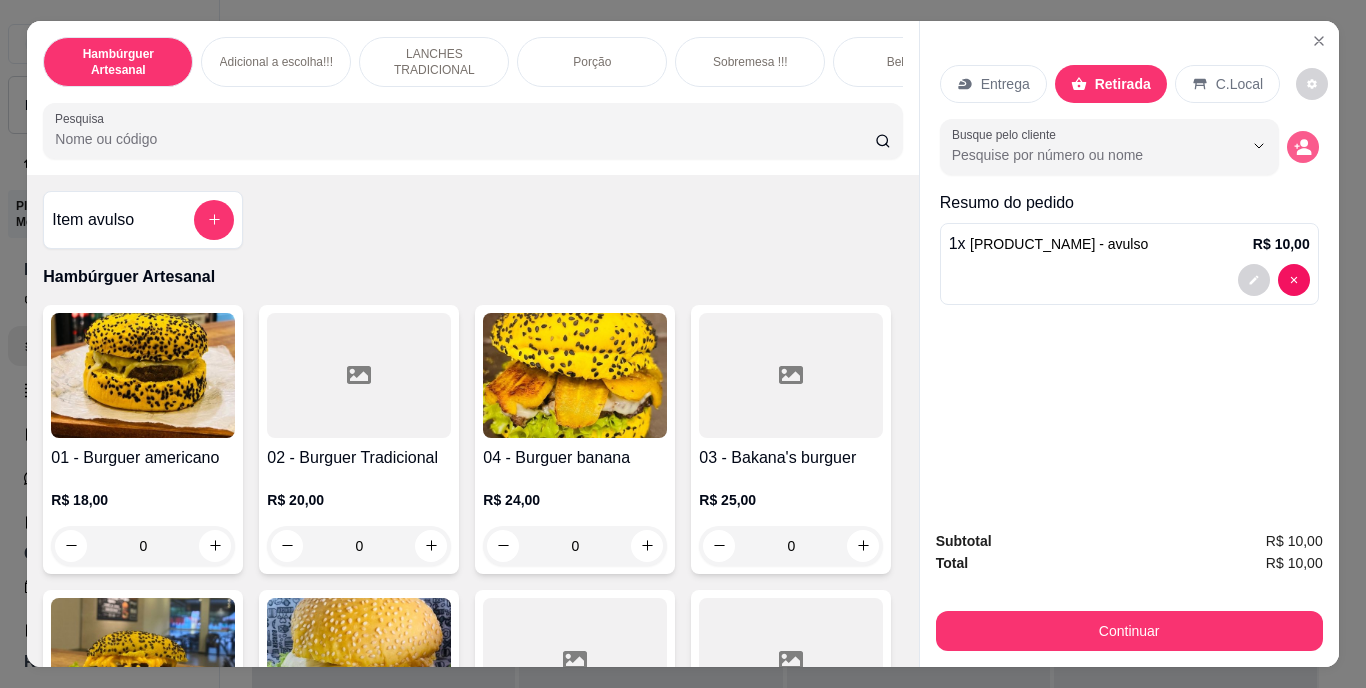 click 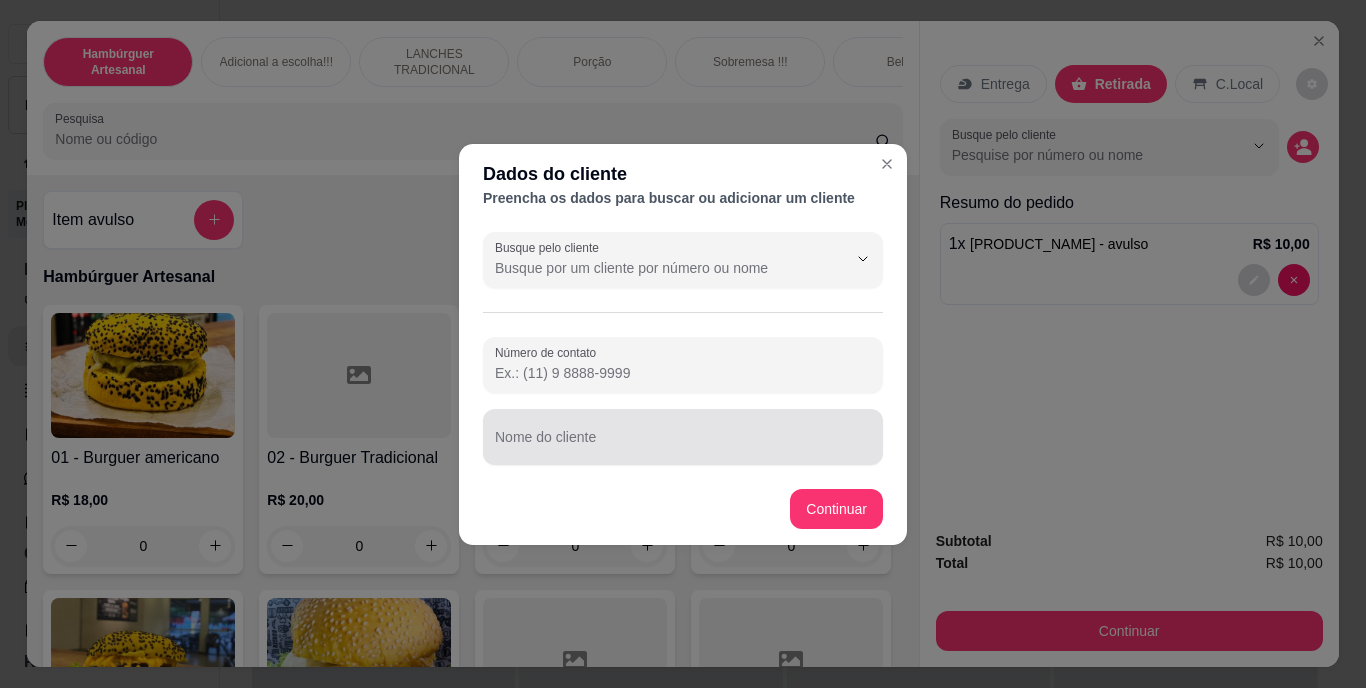 click at bounding box center (683, 437) 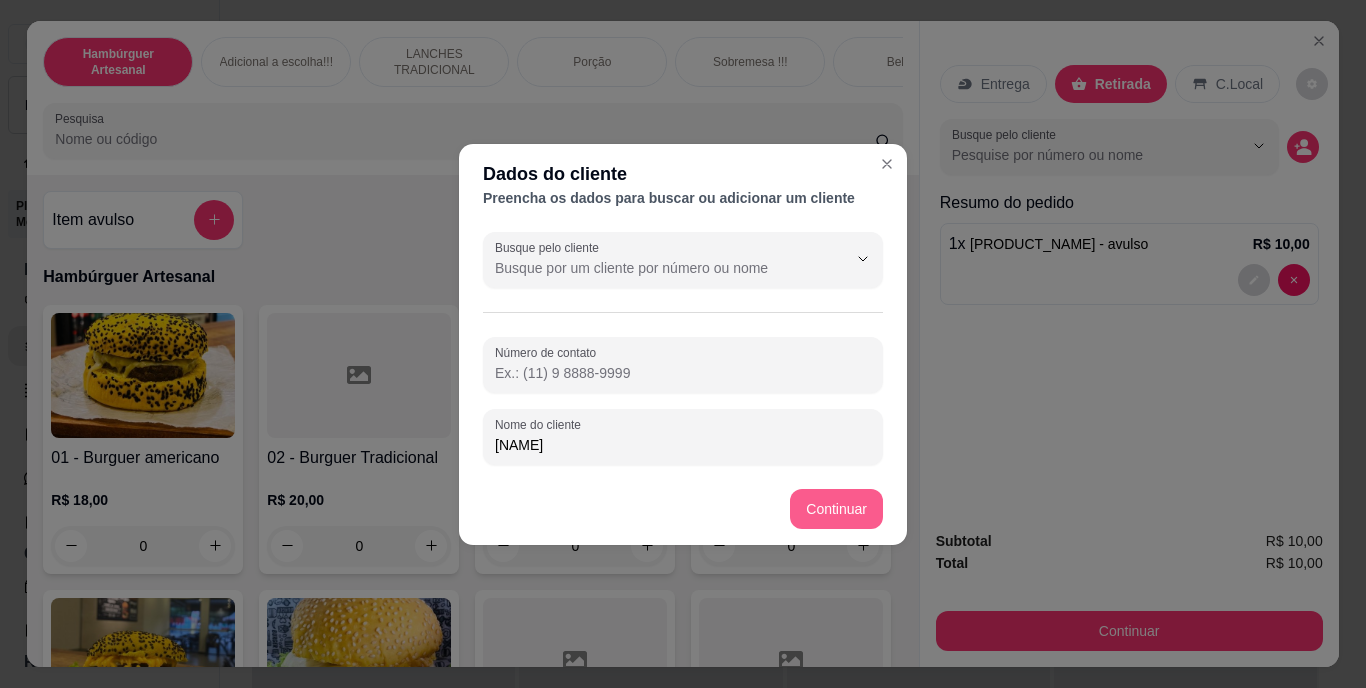 type on "[NAME]" 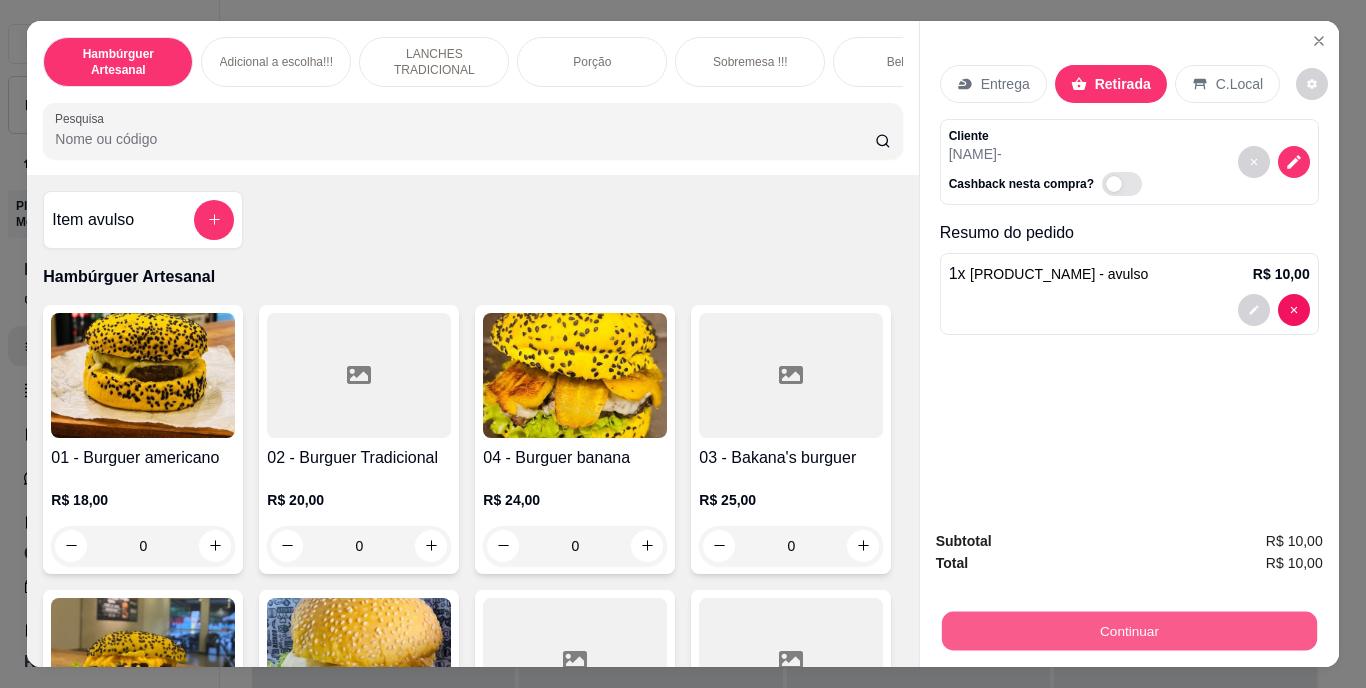 click on "Continuar" at bounding box center (1128, 631) 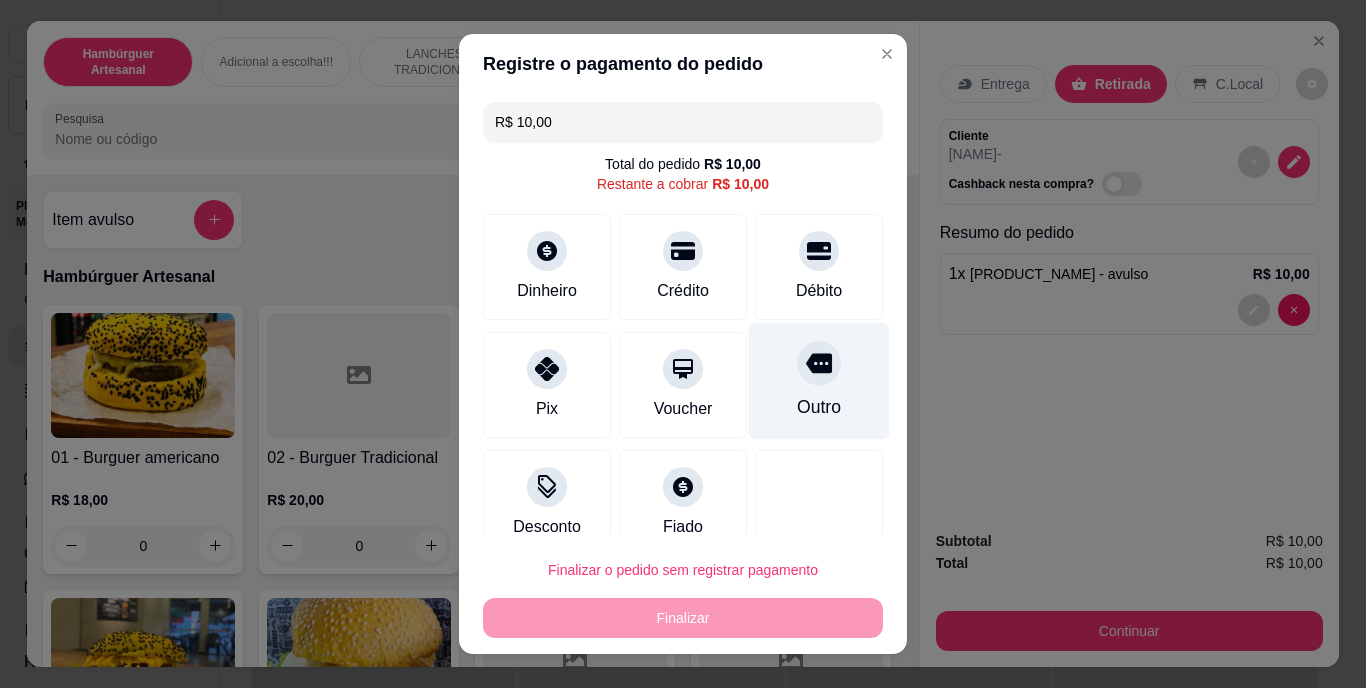 click on "Outro" at bounding box center (819, 408) 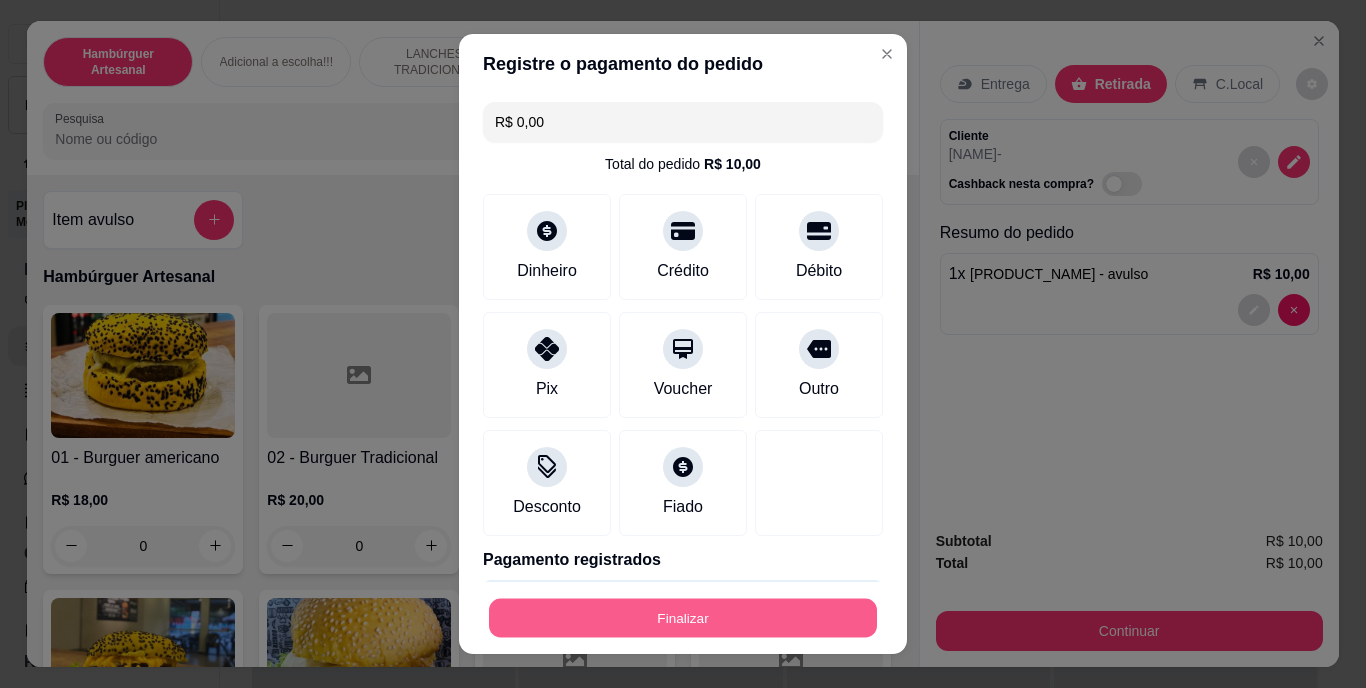 click on "Finalizar" at bounding box center (683, 617) 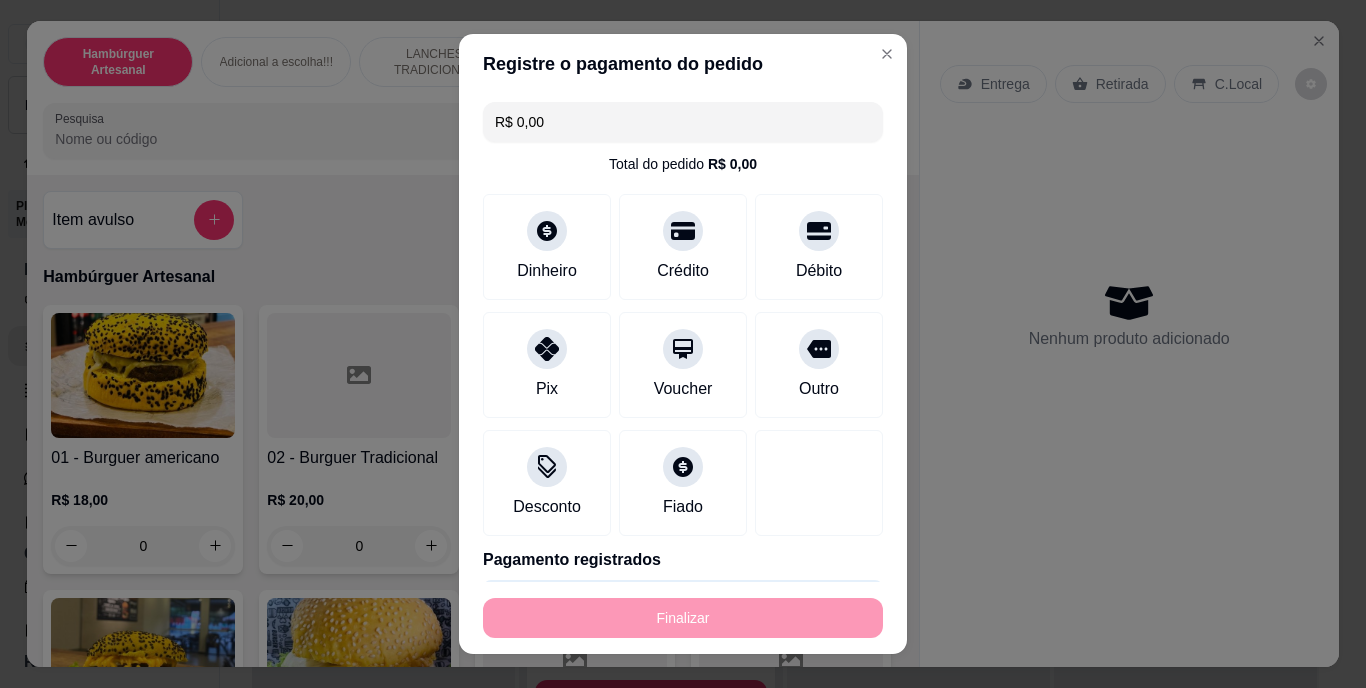 type on "-R$ 10,00" 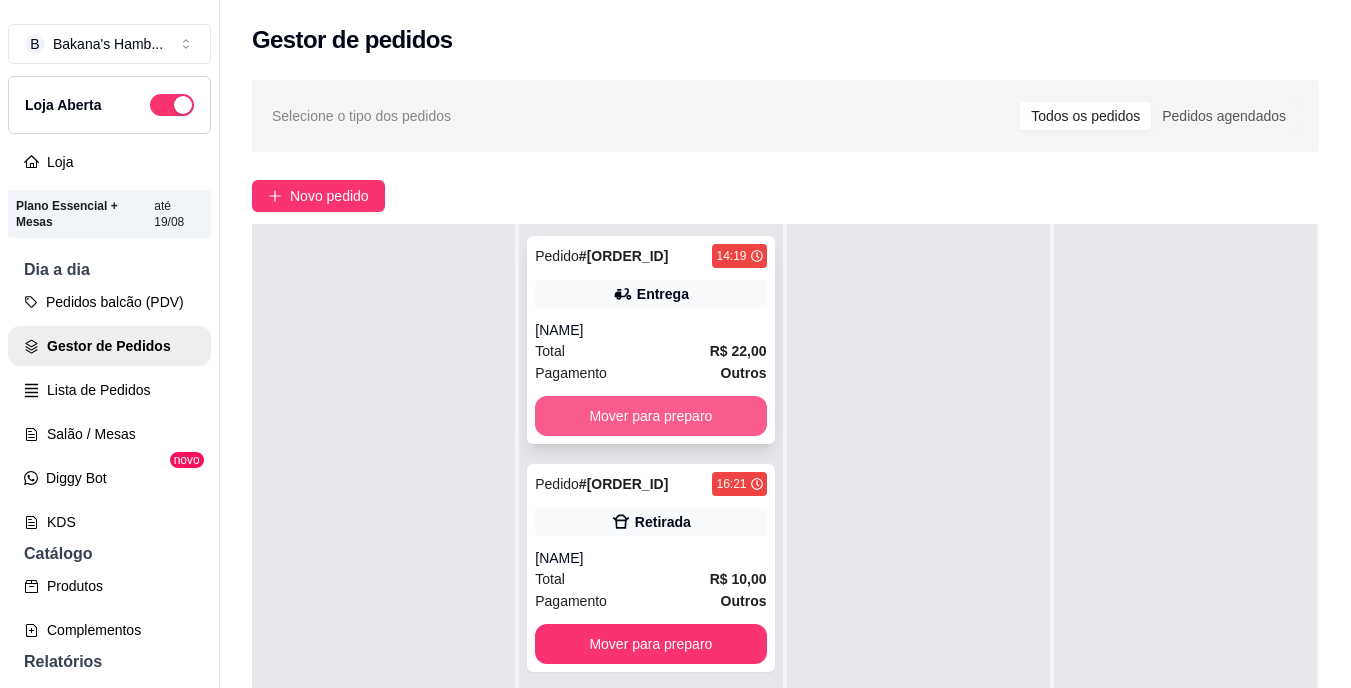 scroll, scrollTop: 56, scrollLeft: 0, axis: vertical 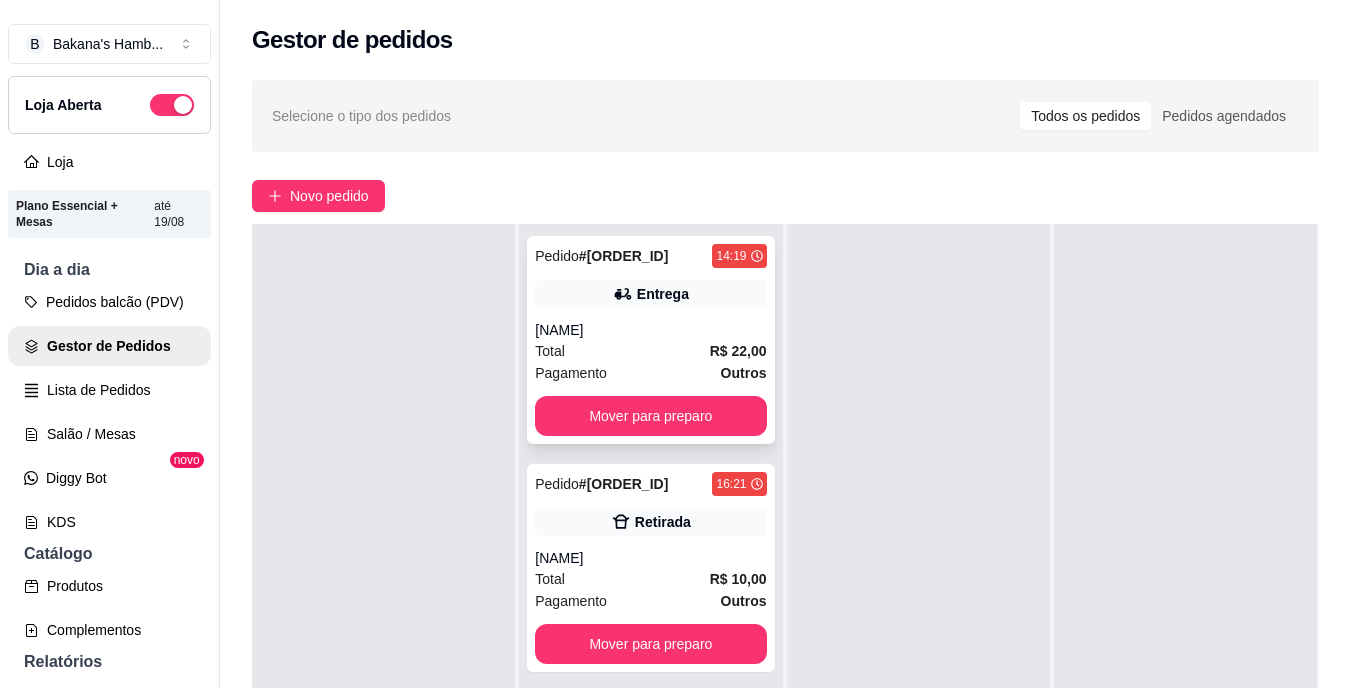 click on "Pedido # [ORDER_ID] [TIME]" at bounding box center [650, 484] 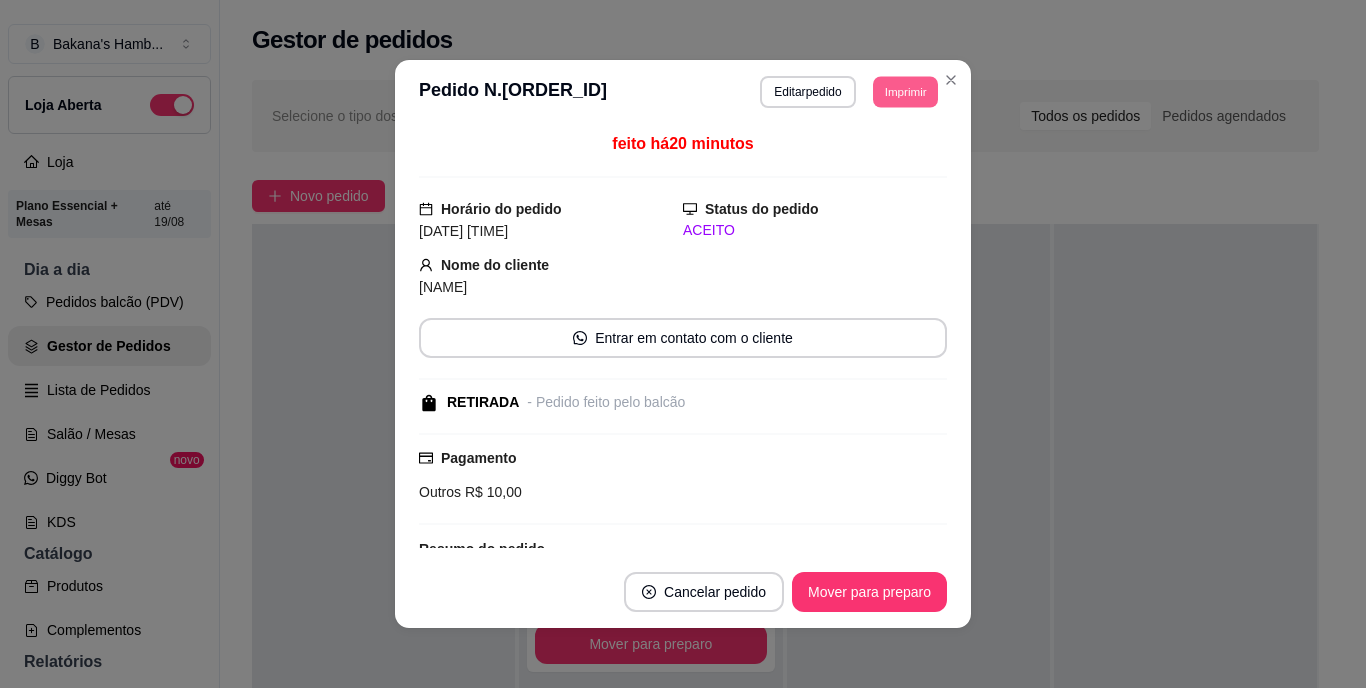 click on "Imprimir" at bounding box center [905, 91] 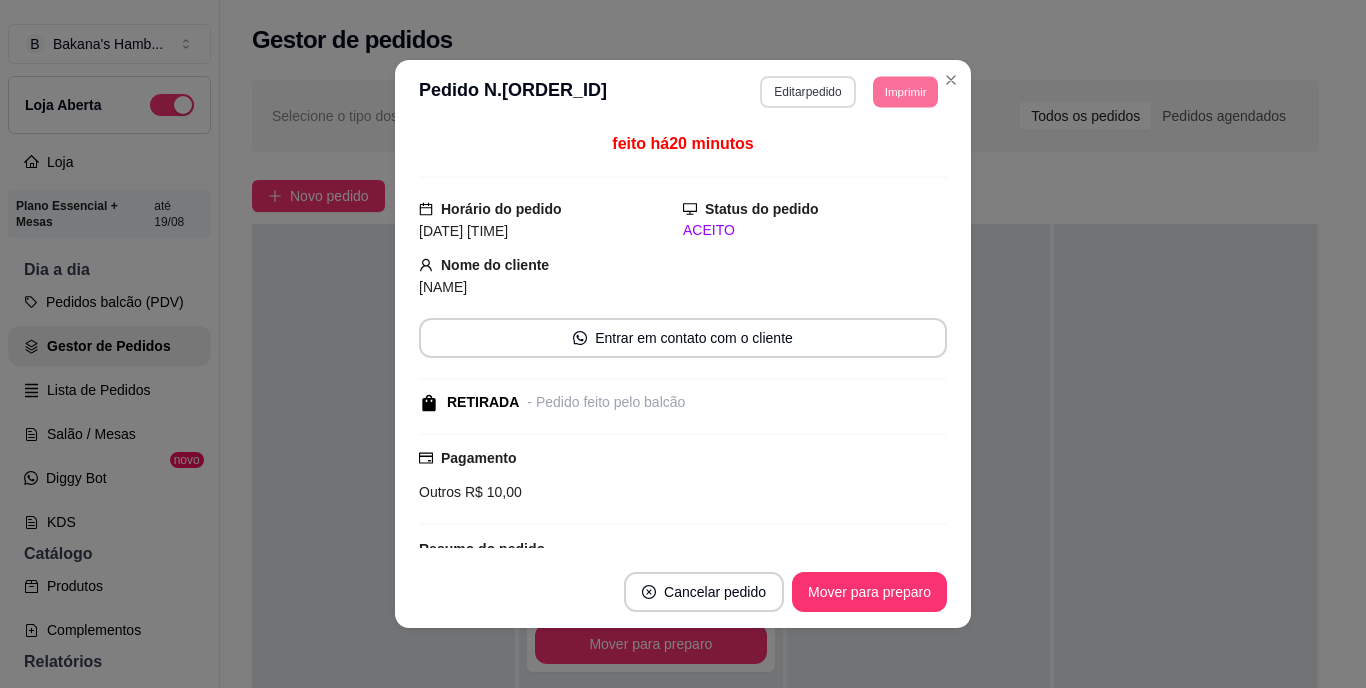 click on "Editar  pedido" at bounding box center [807, 92] 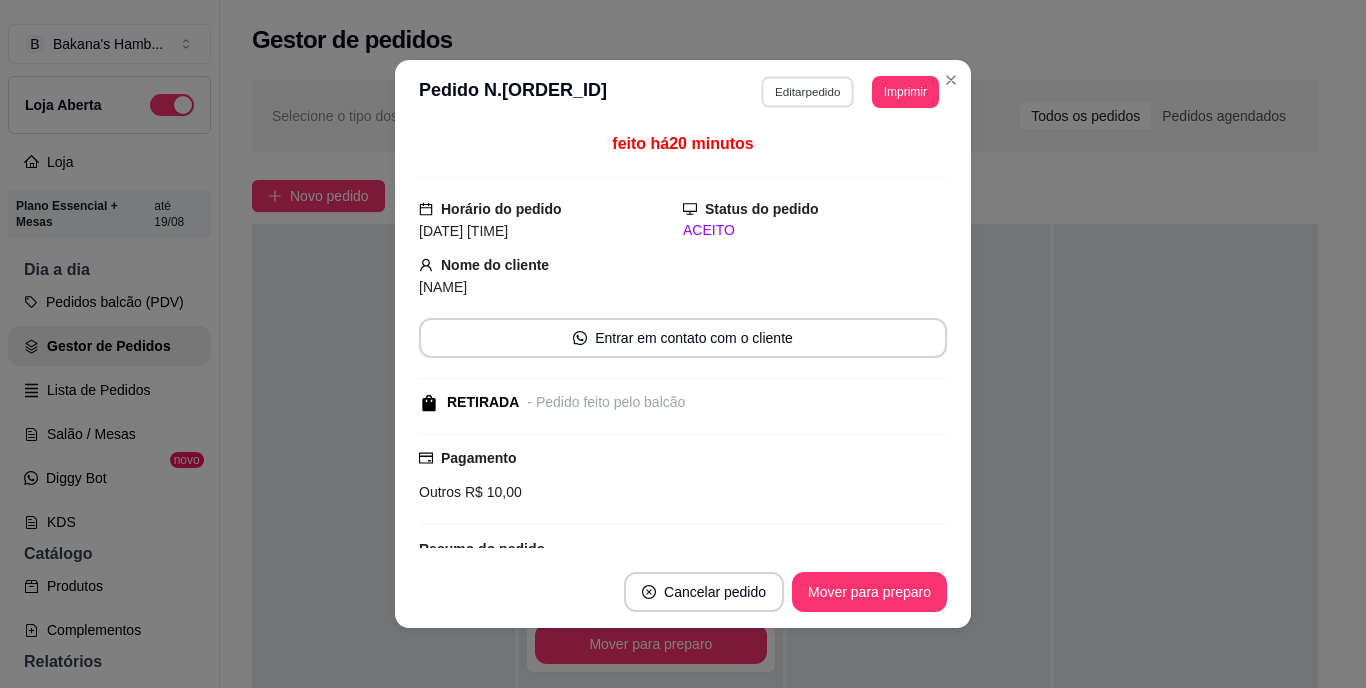 click on "Editar  pedido" at bounding box center [808, 91] 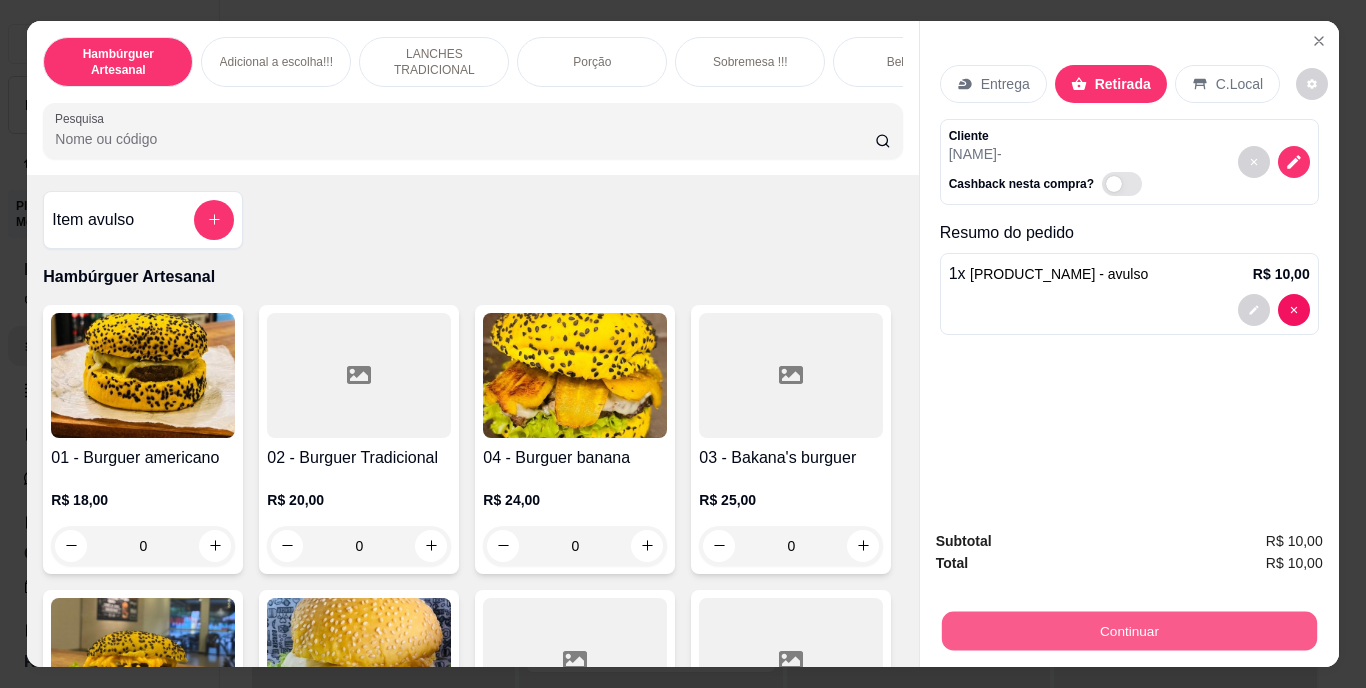 click on "Continuar" at bounding box center (1128, 631) 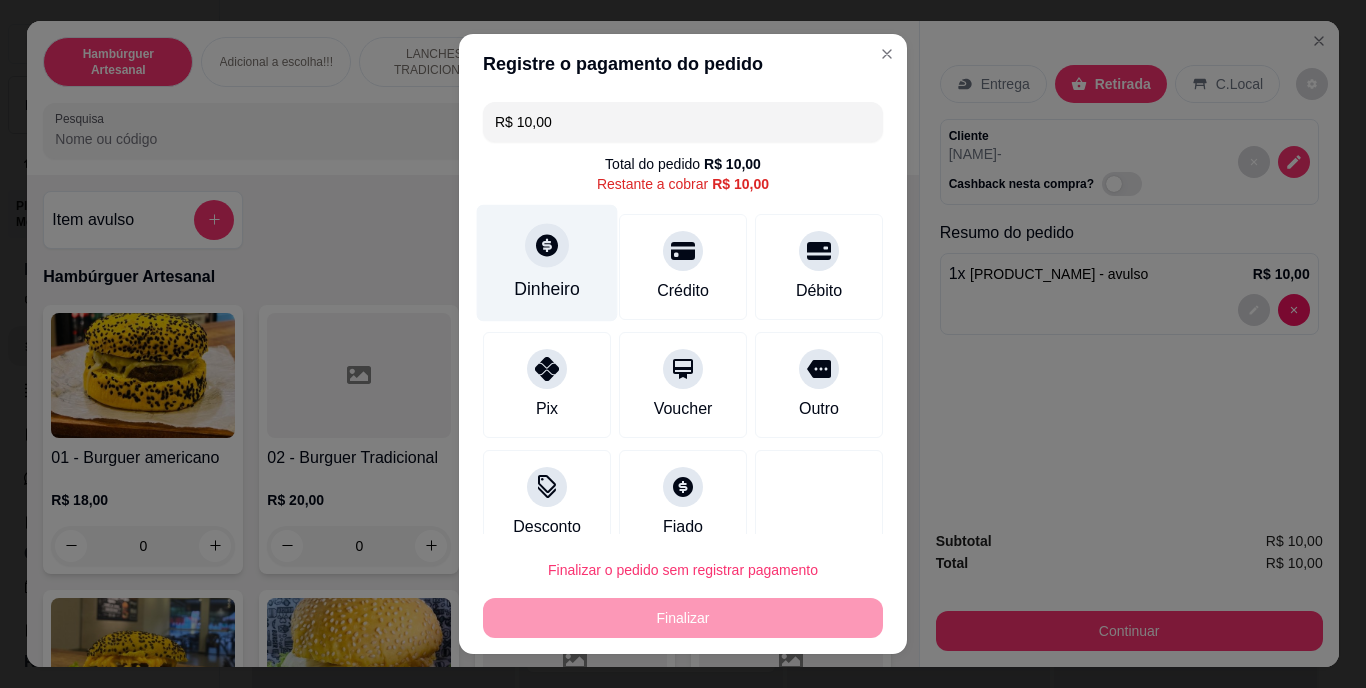 click on "Dinheiro" at bounding box center (547, 290) 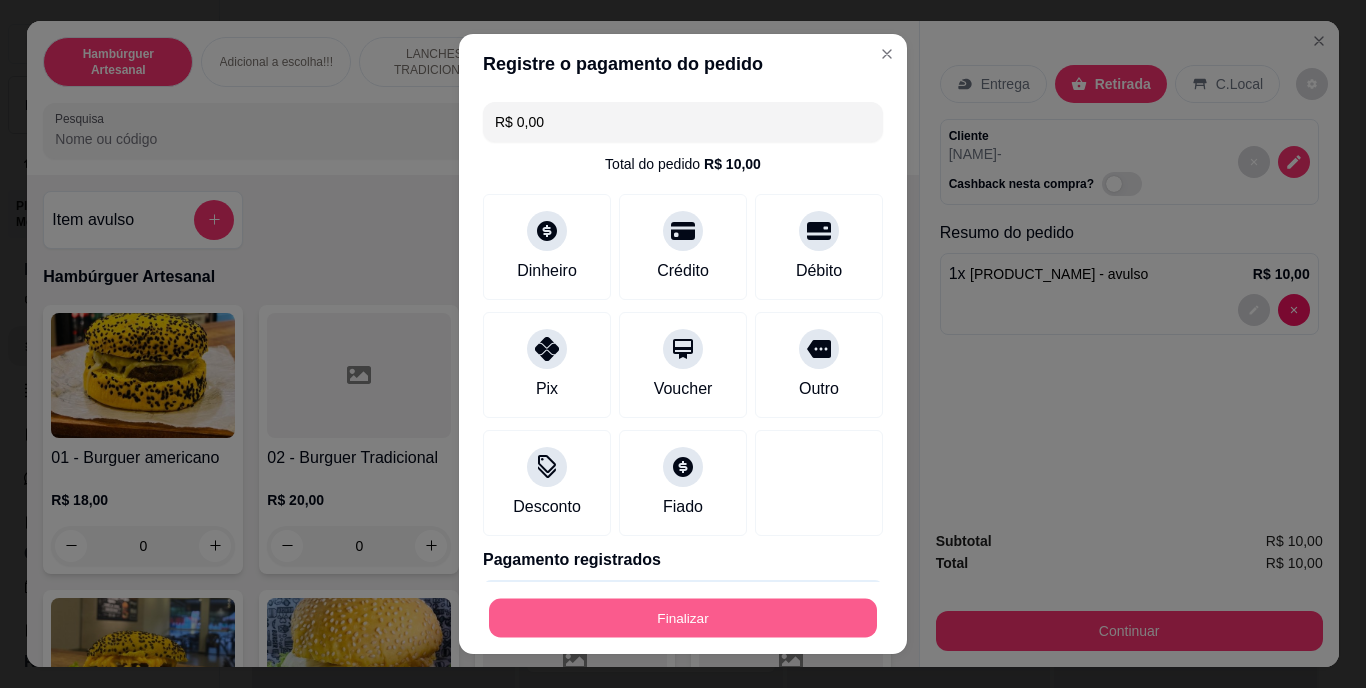 click on "Finalizar" at bounding box center (683, 617) 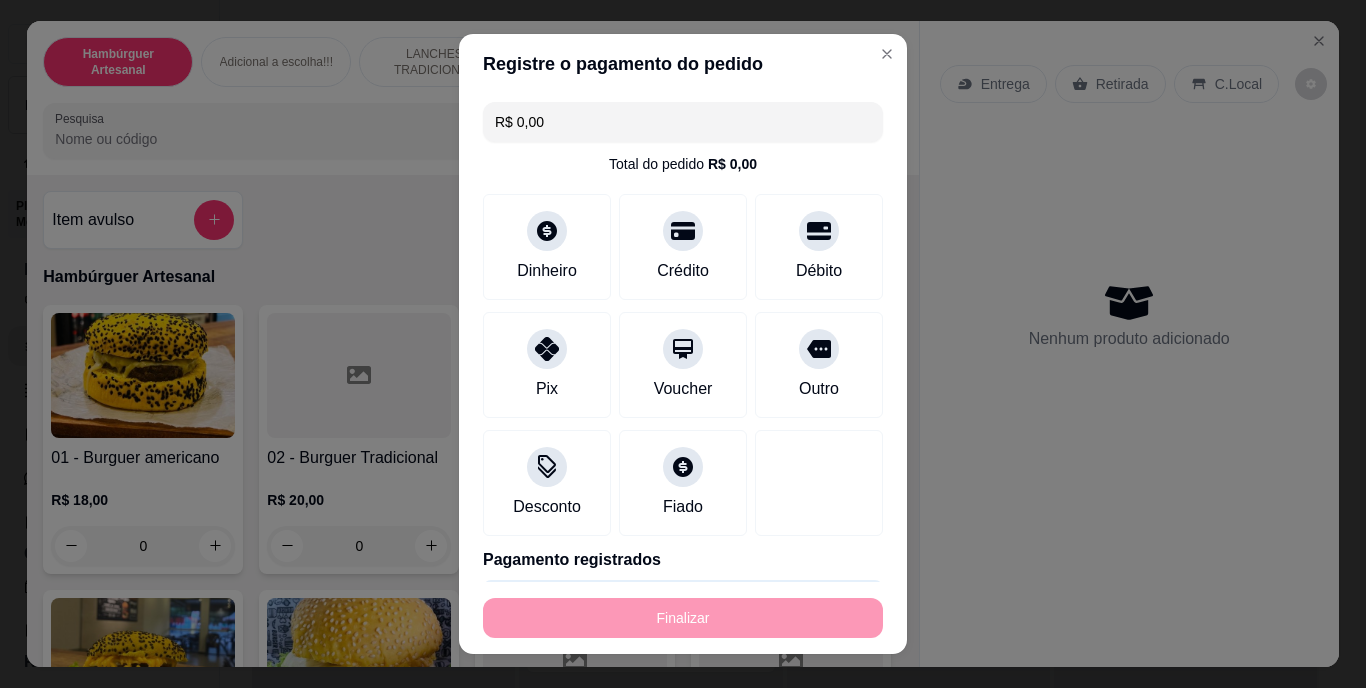 type on "-R$ 10,00" 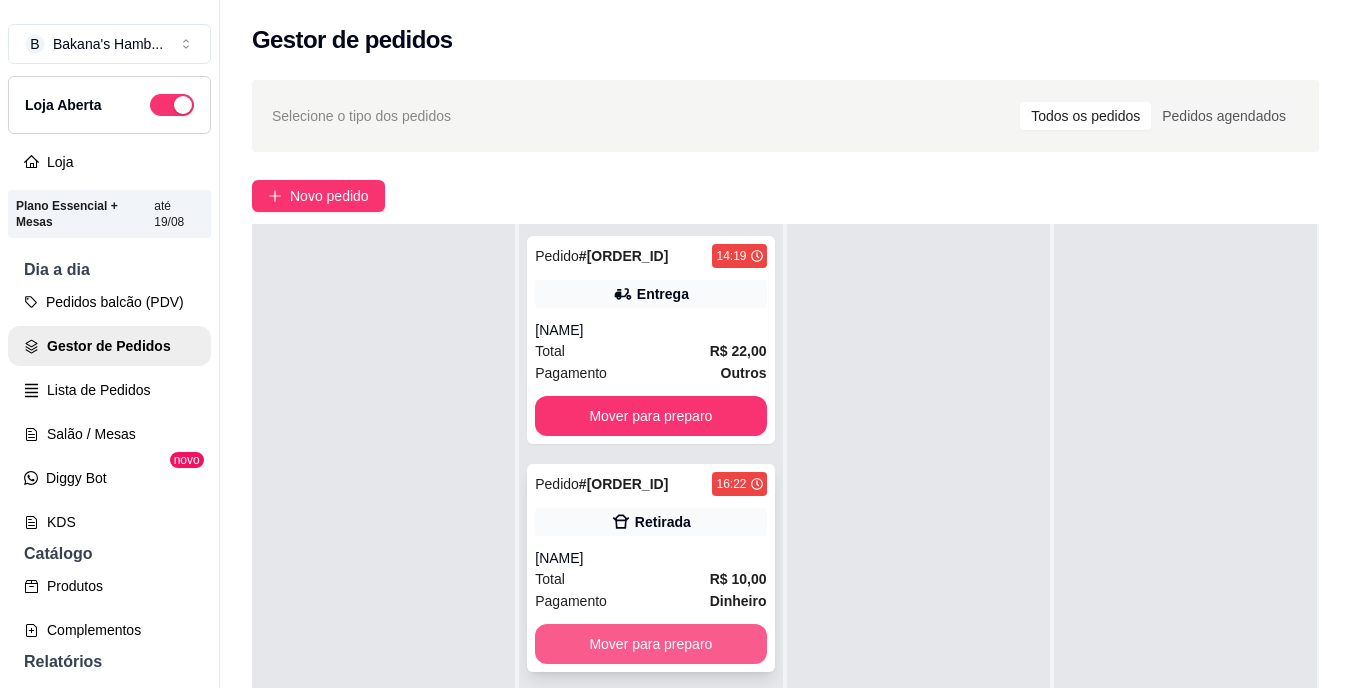 click on "Mover para preparo" at bounding box center (650, 644) 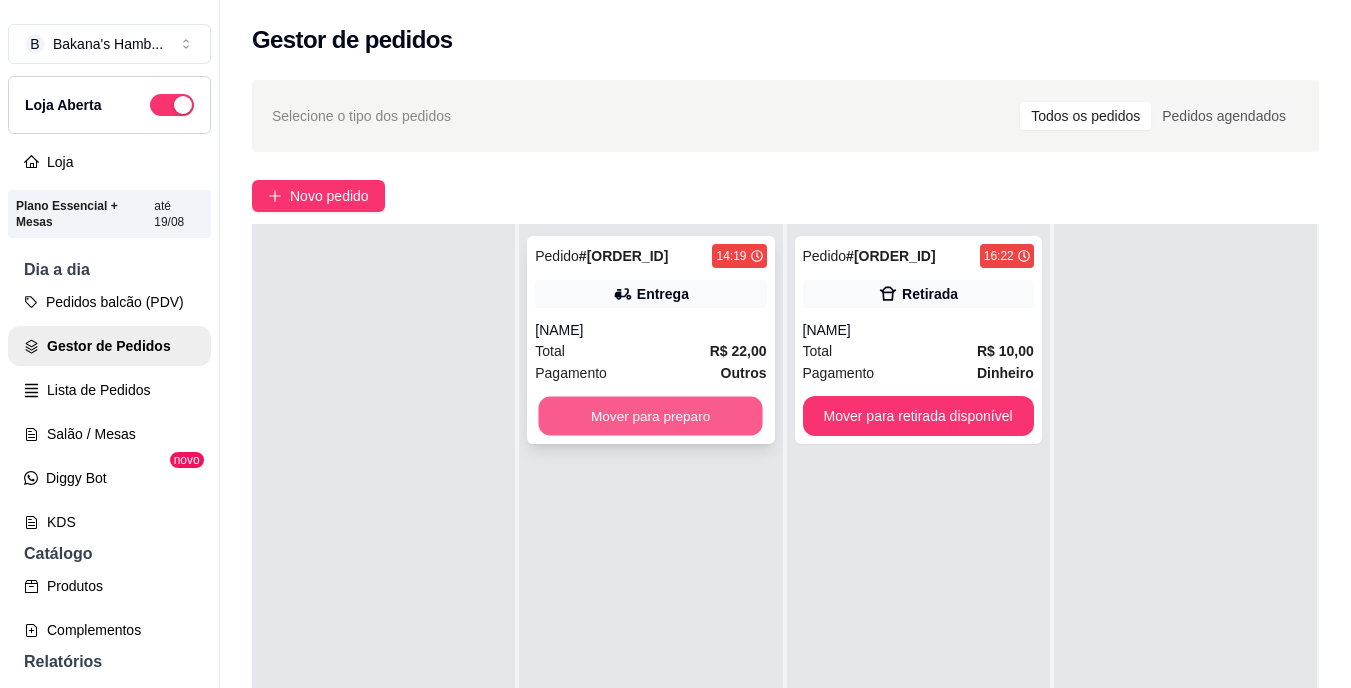 click on "Mover para preparo" at bounding box center [651, 416] 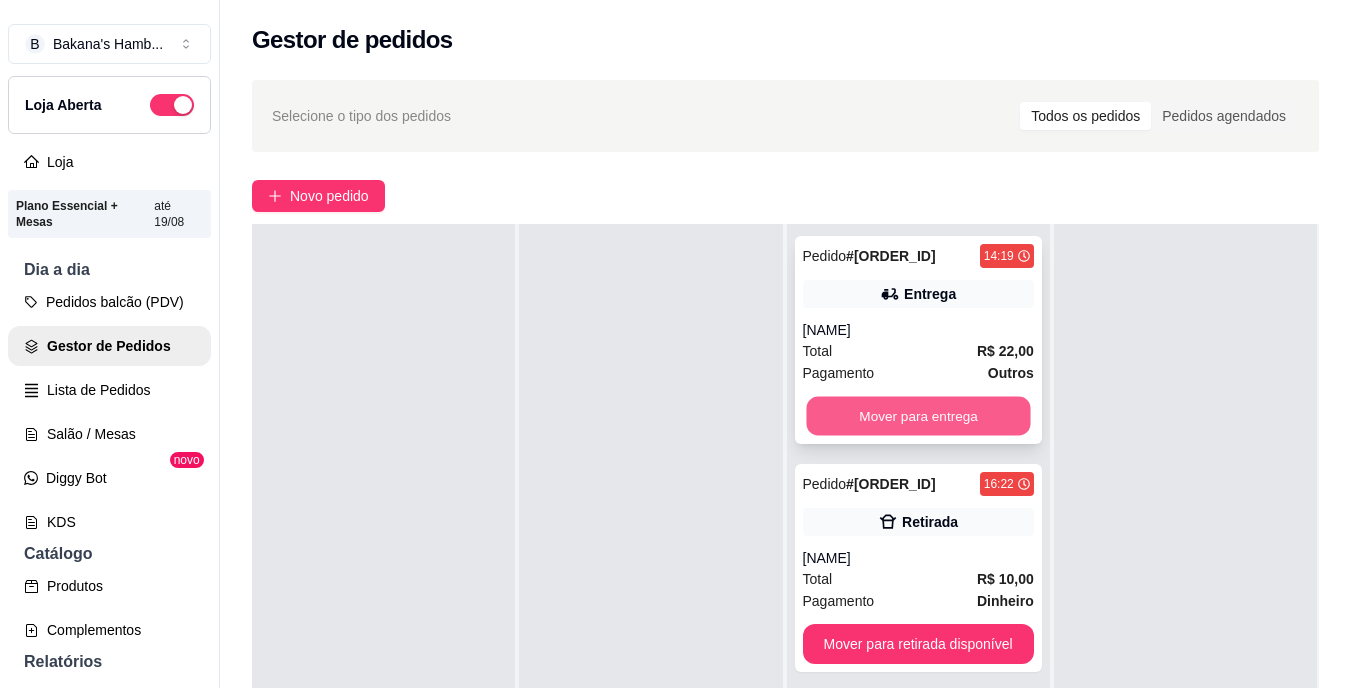 click on "Mover para entrega" at bounding box center (918, 416) 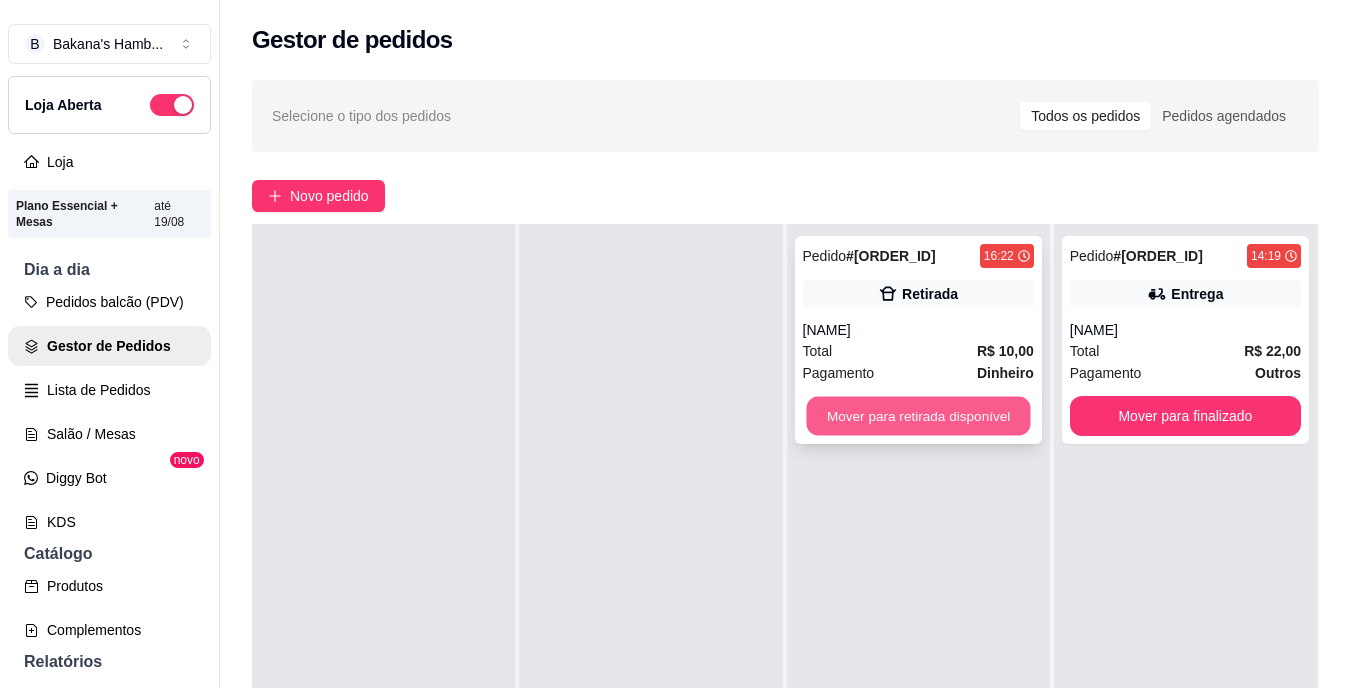 click on "Mover para retirada disponível" at bounding box center [918, 416] 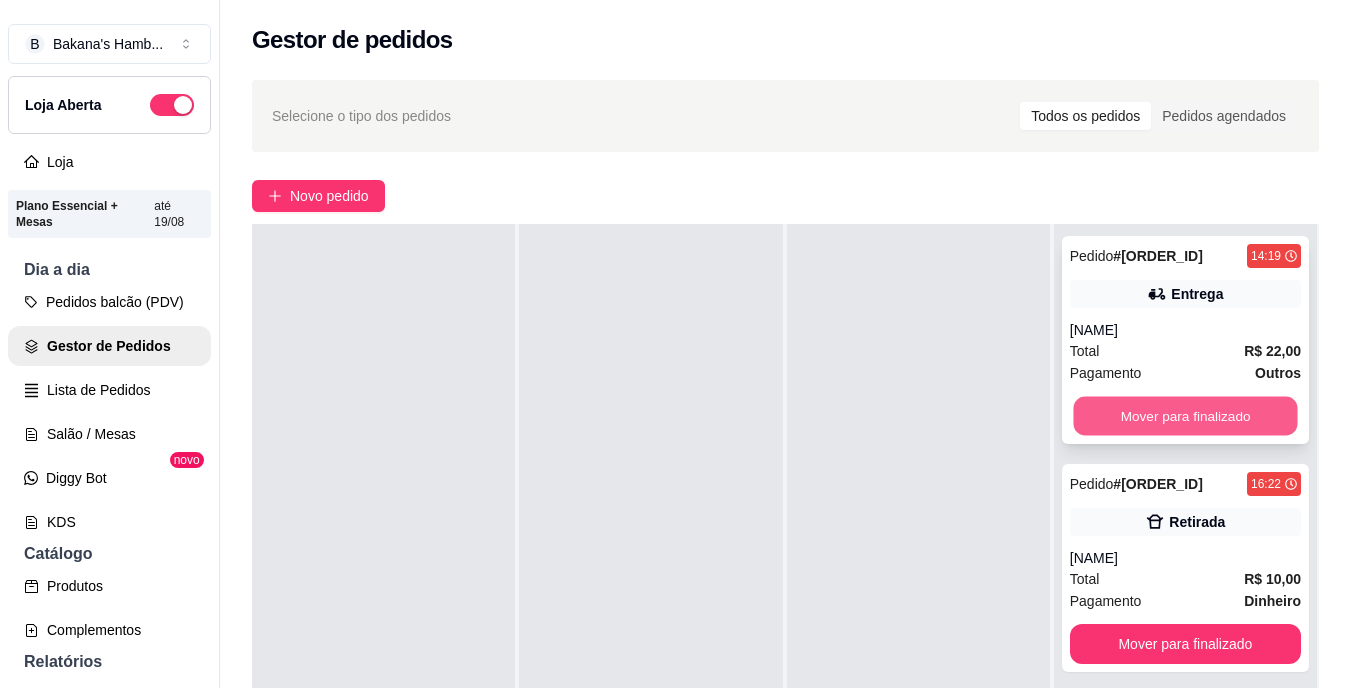 click on "Mover para finalizado" at bounding box center [1185, 416] 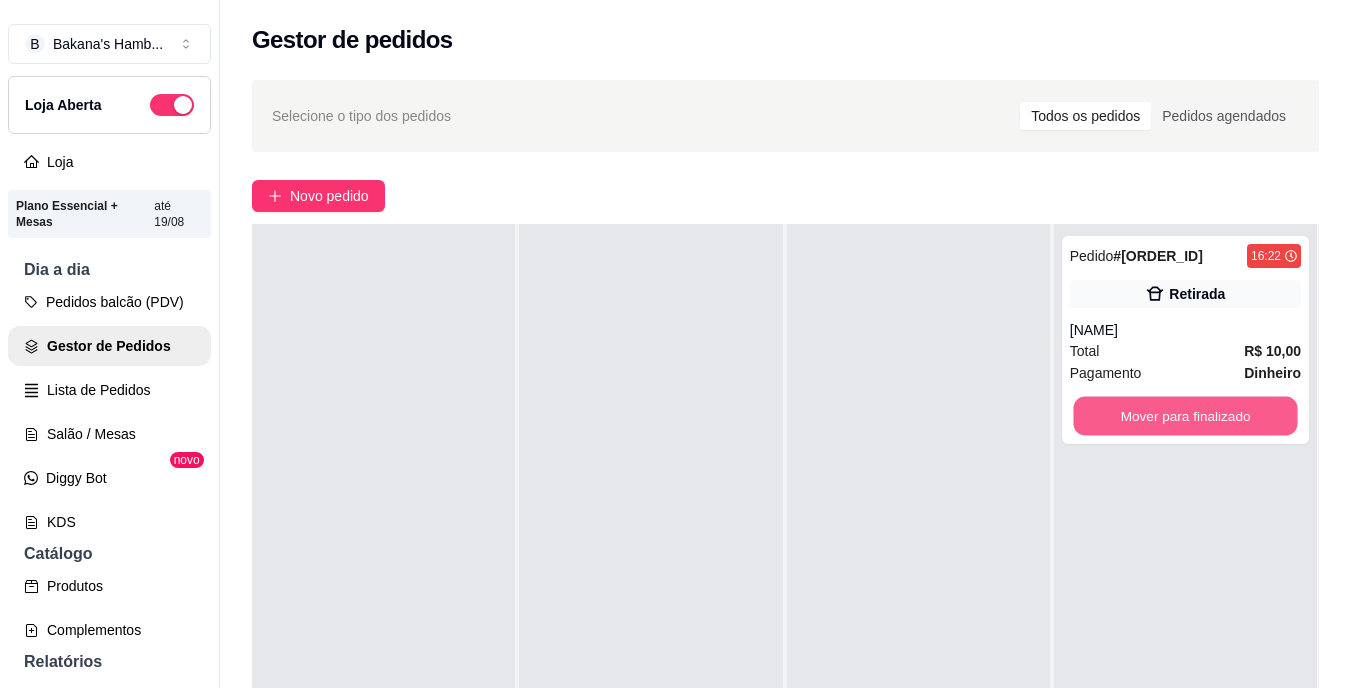 click on "Mover para finalizado" at bounding box center (1185, 416) 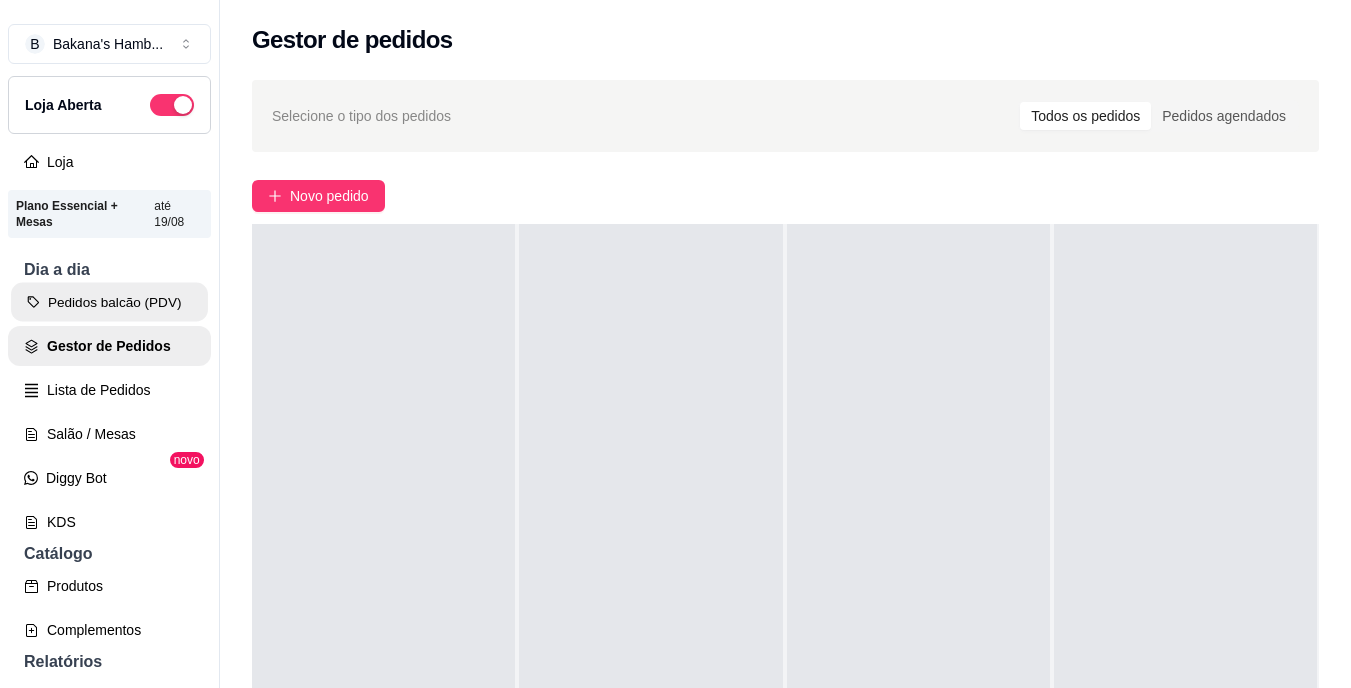 click on "Pedidos balcão (PDV)" at bounding box center (109, 302) 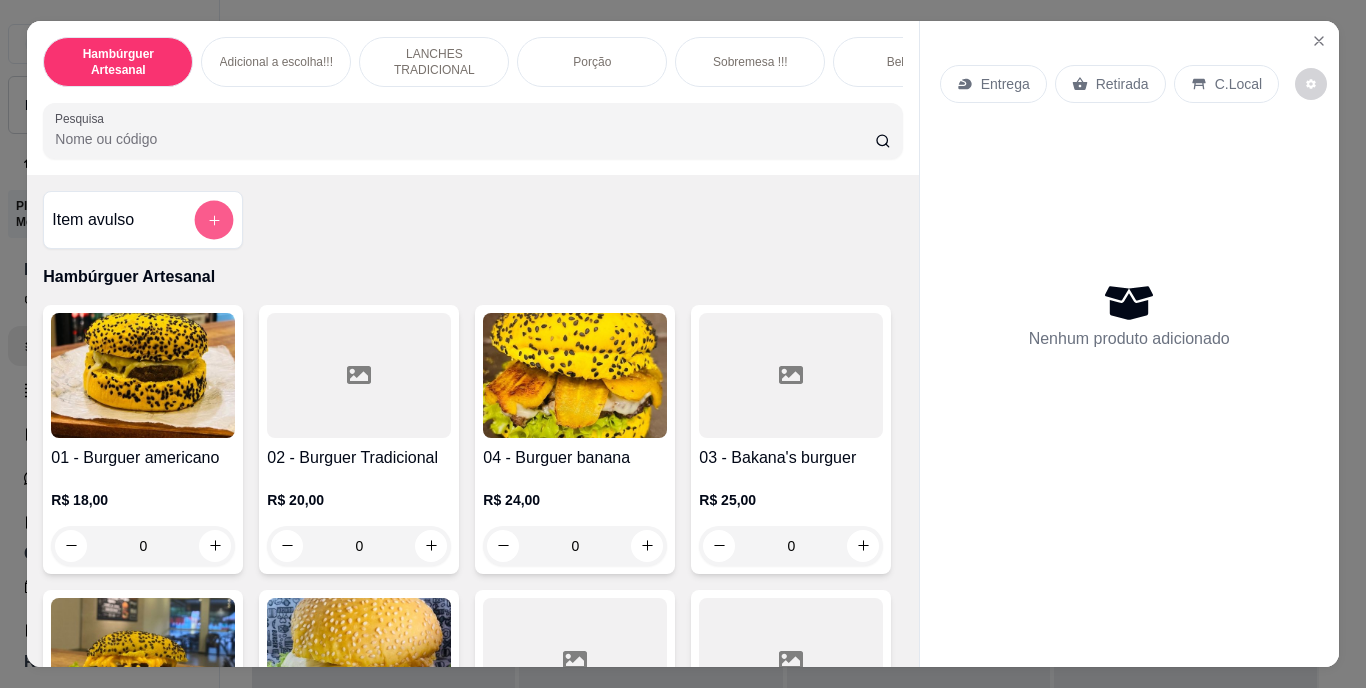 click 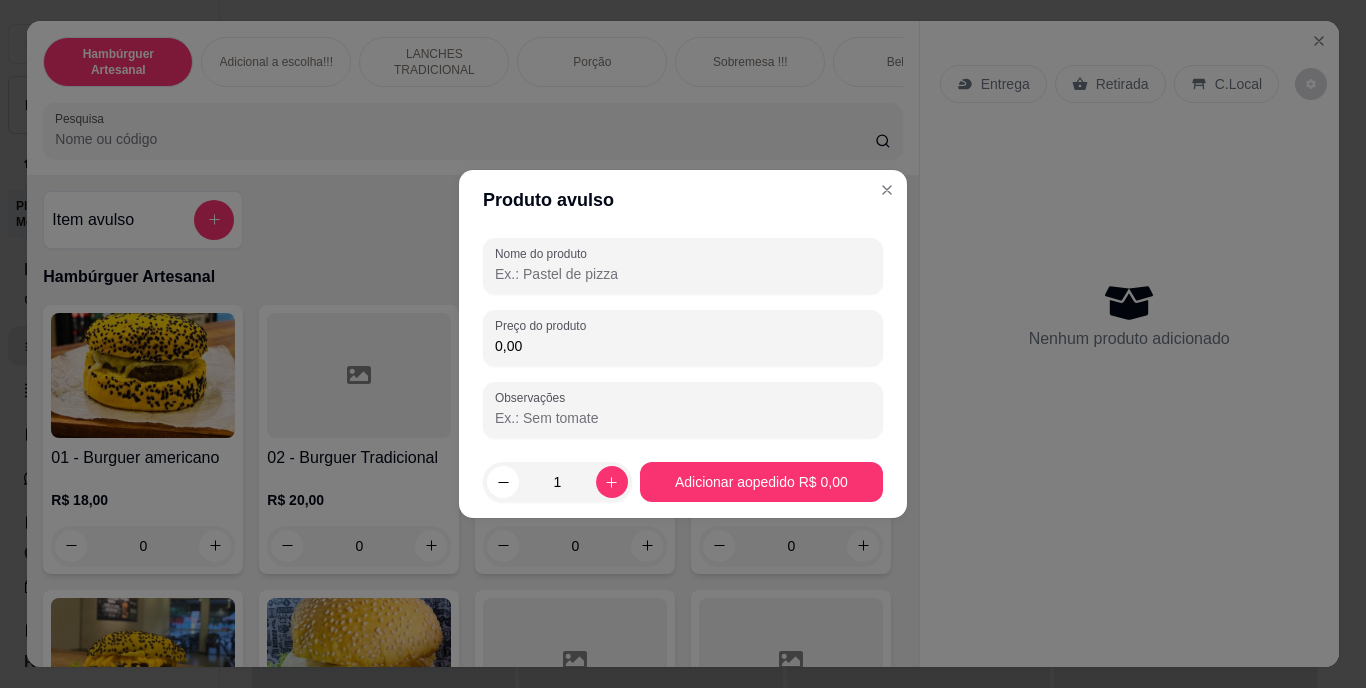 click on "Nome do produto" at bounding box center (683, 274) 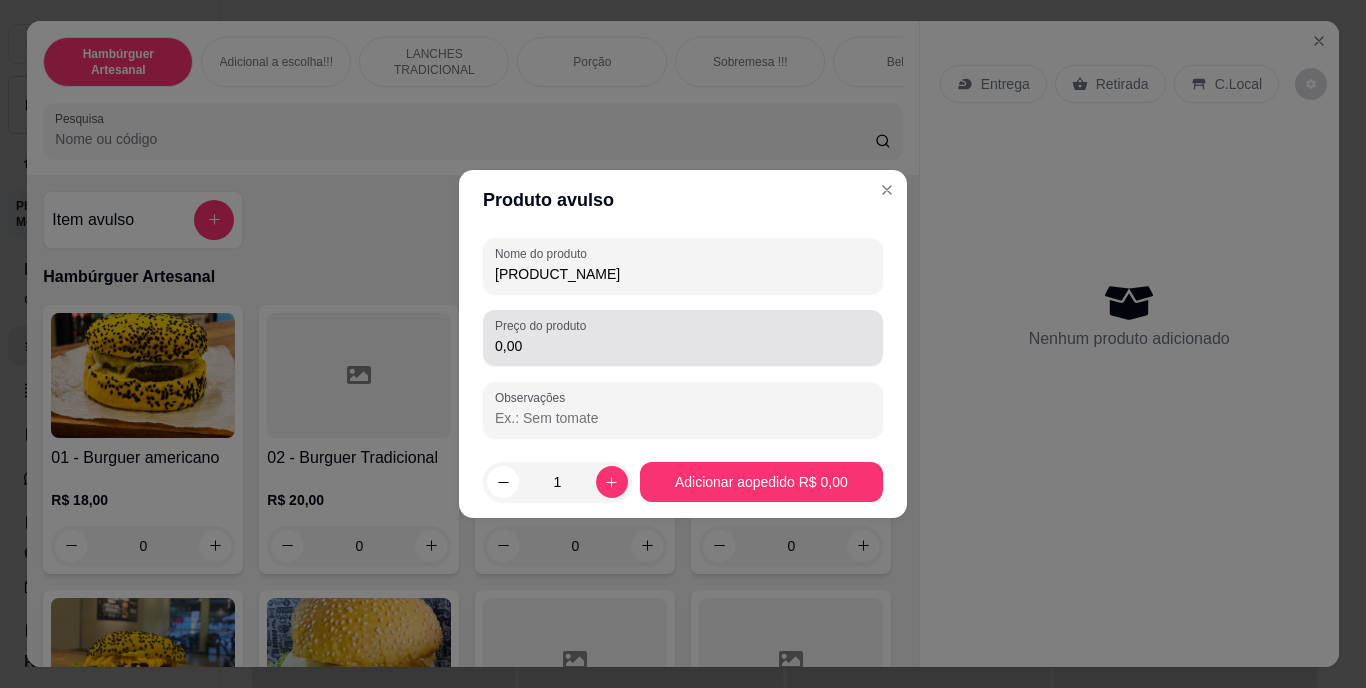 type on "[PRODUCT_NAME]" 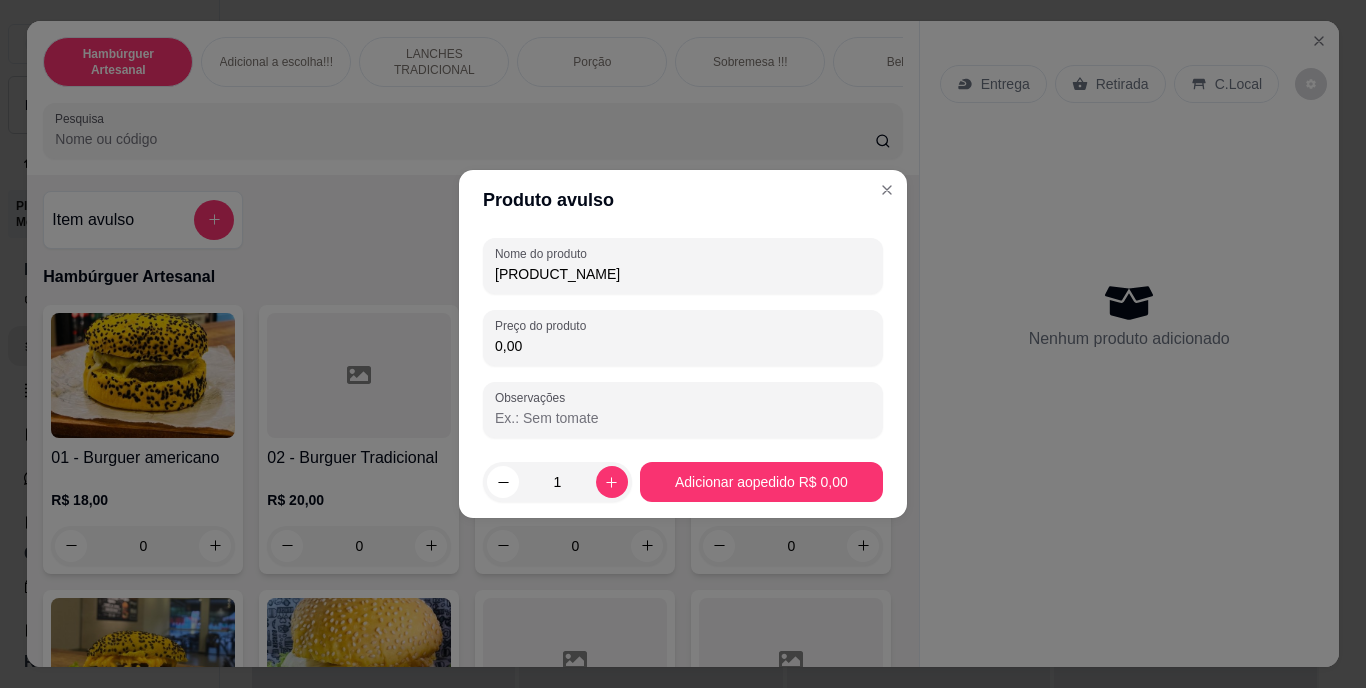 click on "0,00" at bounding box center (683, 346) 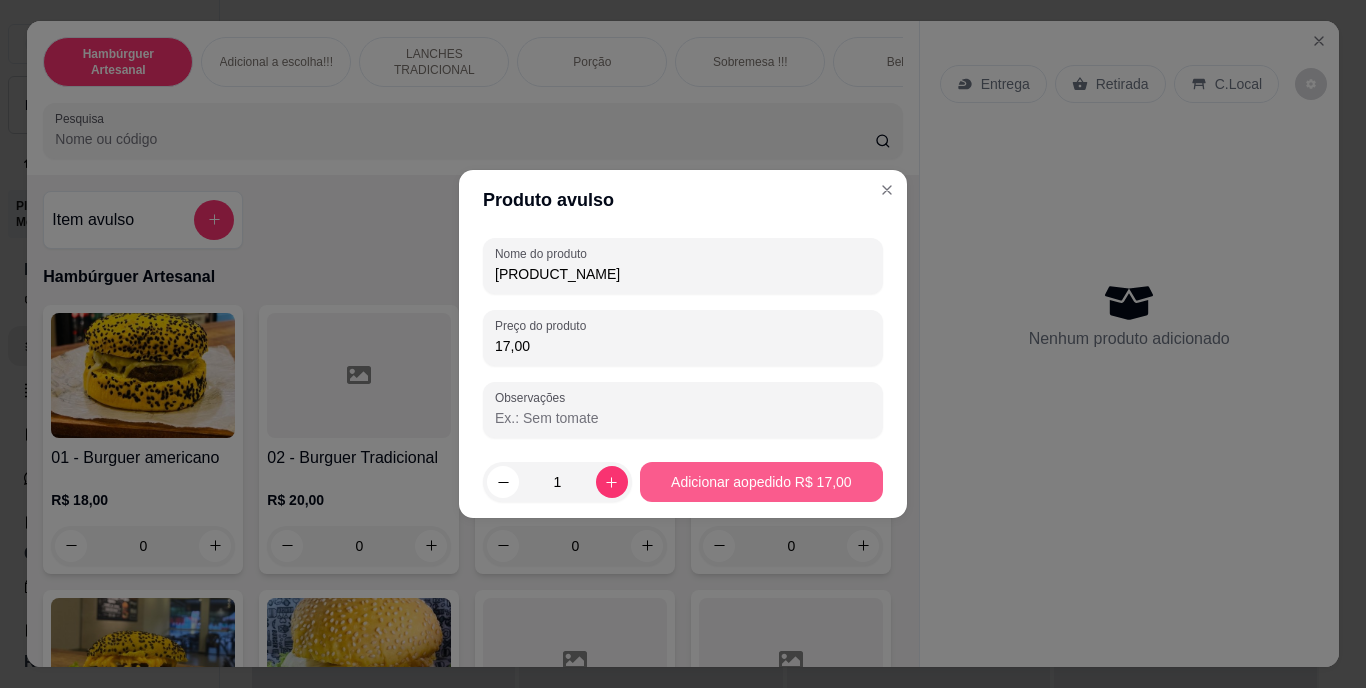 type on "17,00" 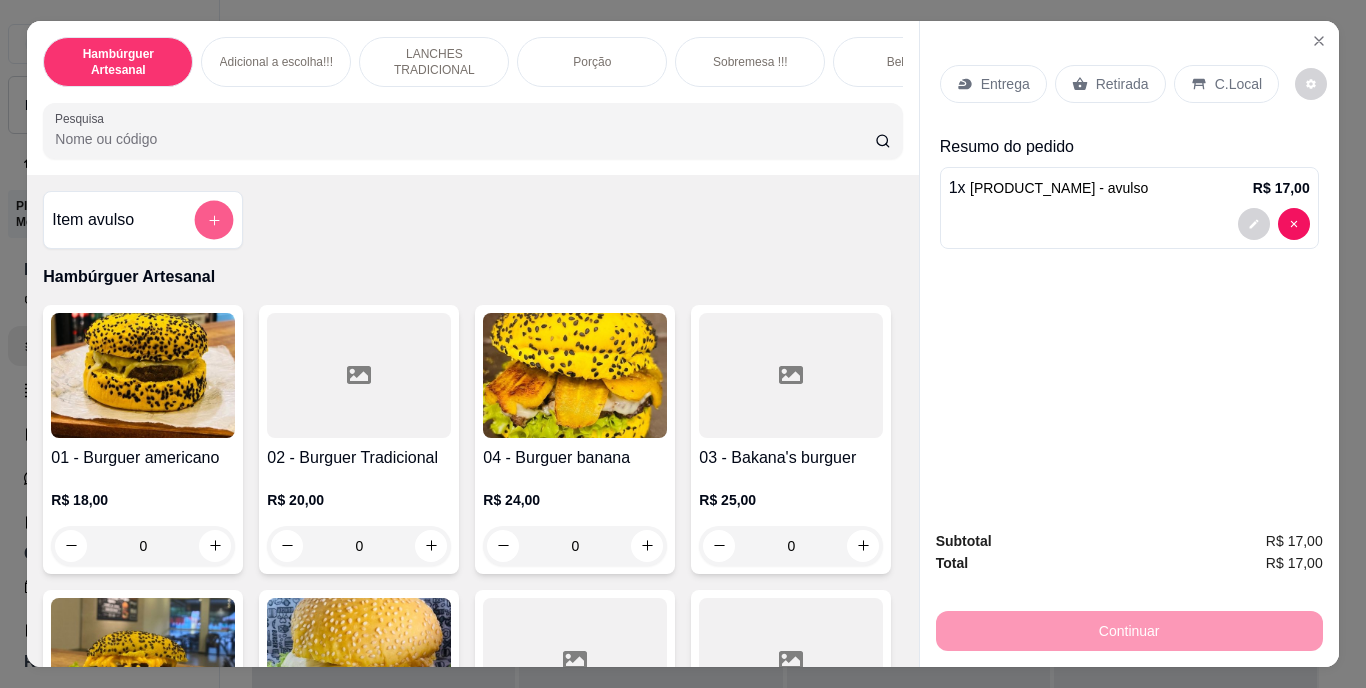 click at bounding box center (214, 219) 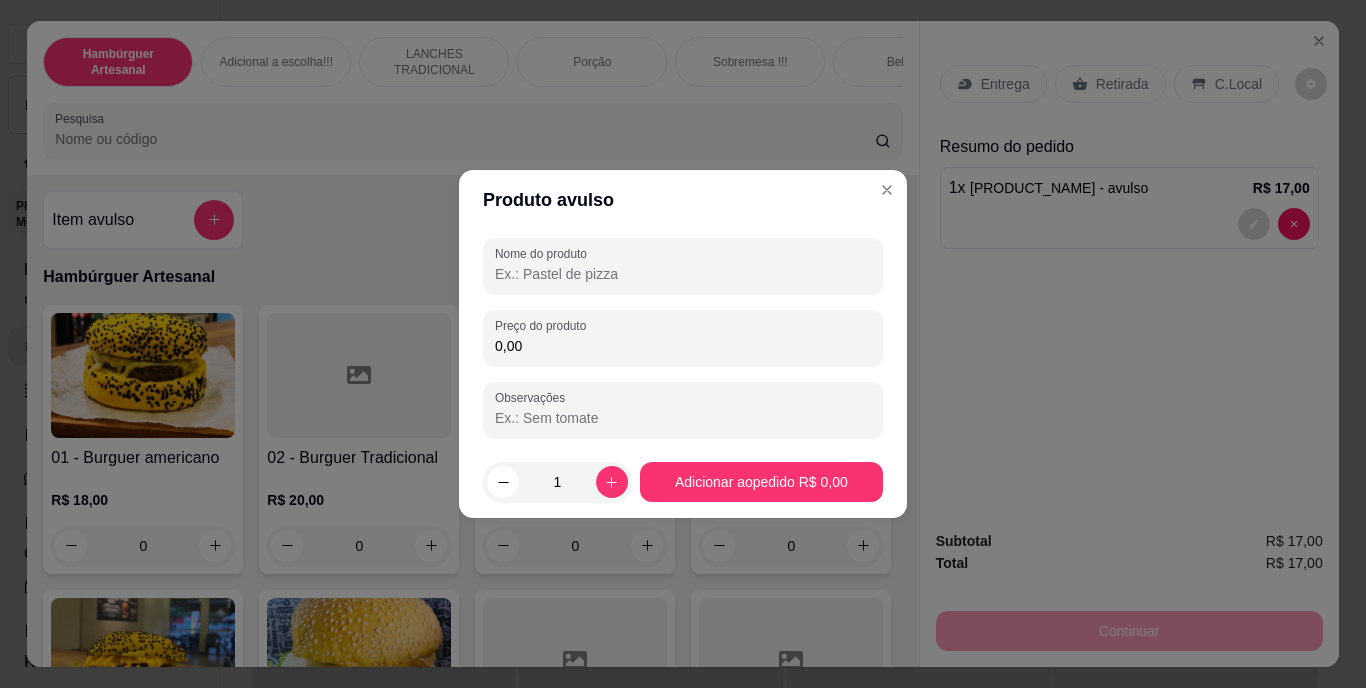 click on "Nome do produto" at bounding box center [683, 274] 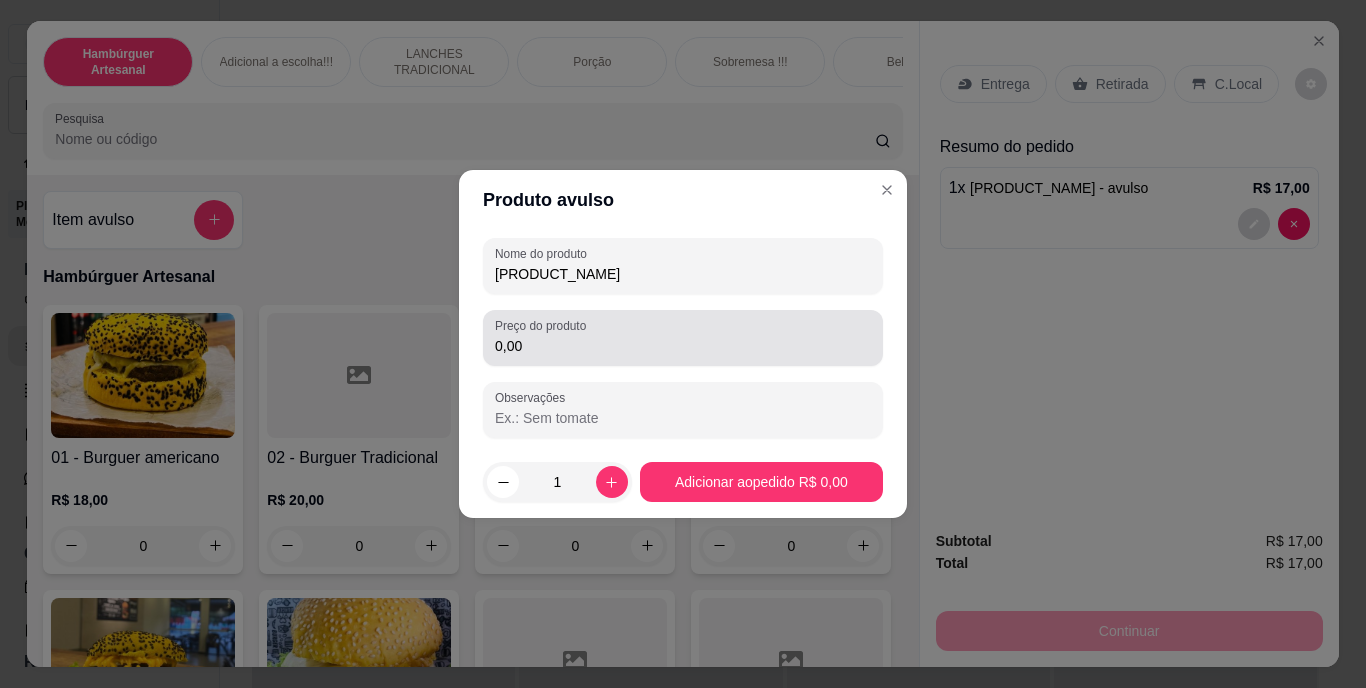 type on "[PRODUCT_NAME]" 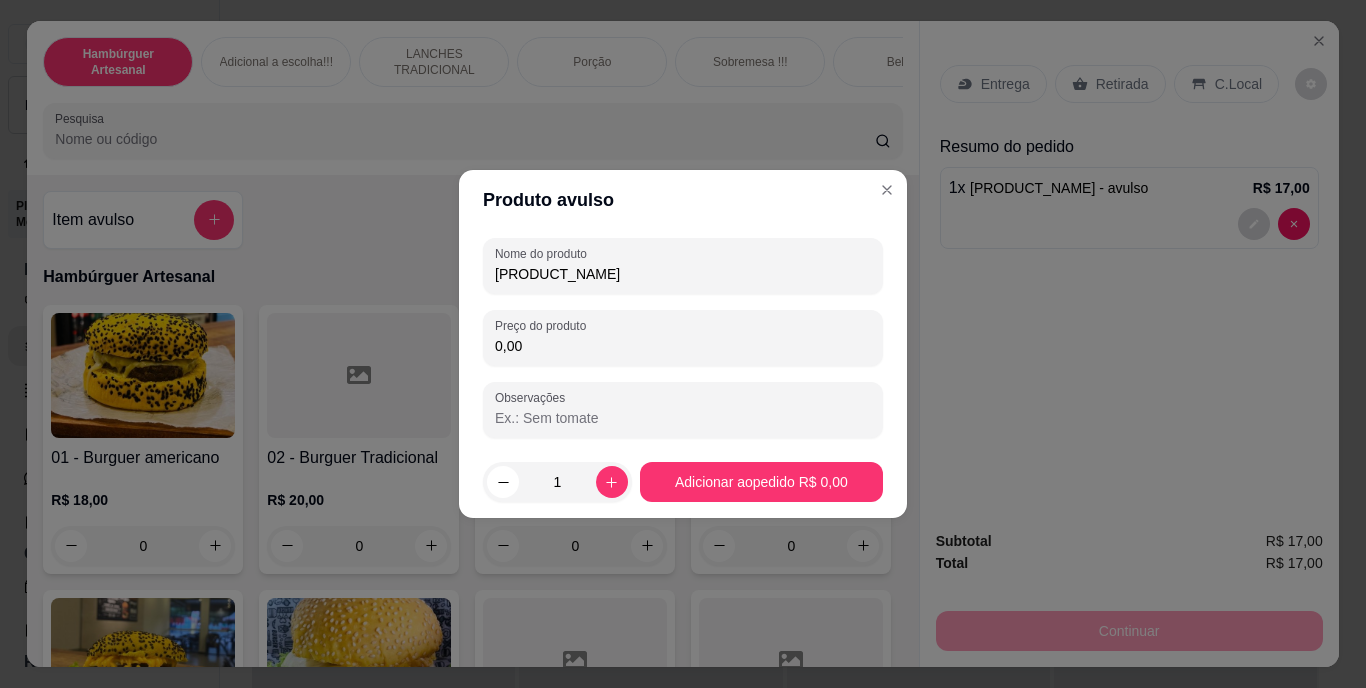 click on "0,00" at bounding box center (683, 346) 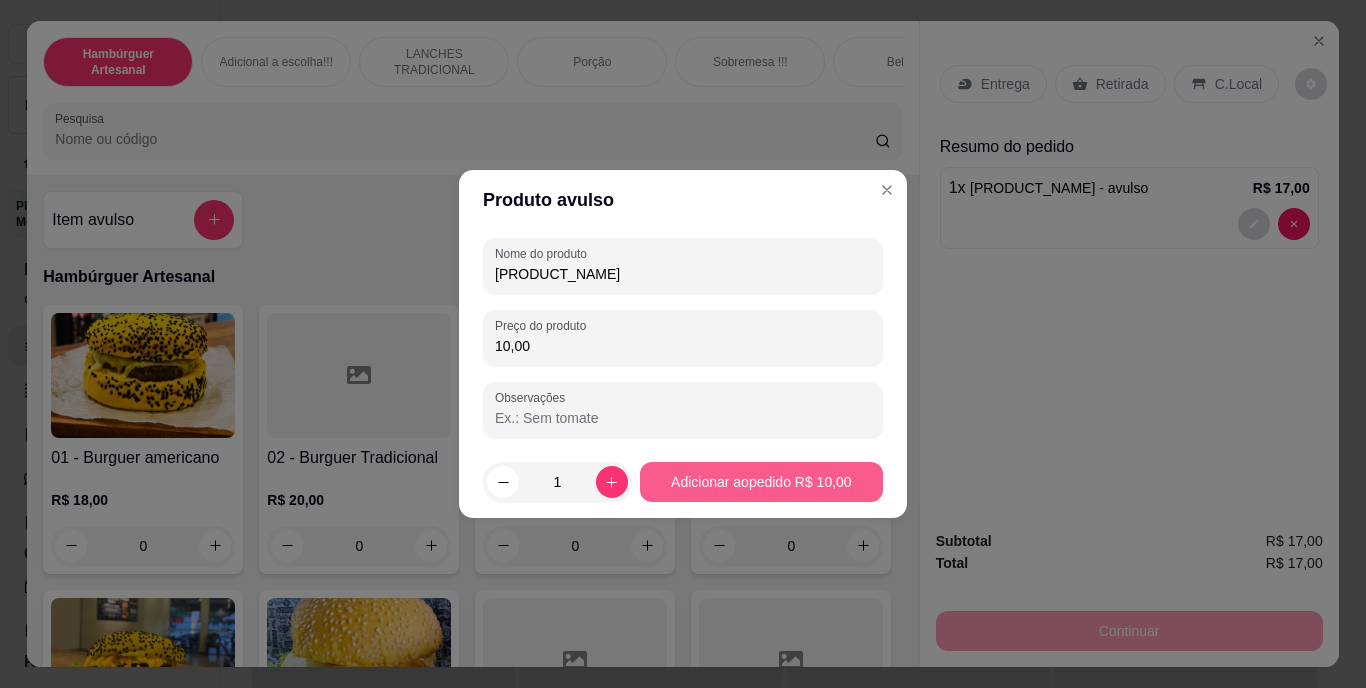 type on "10,00" 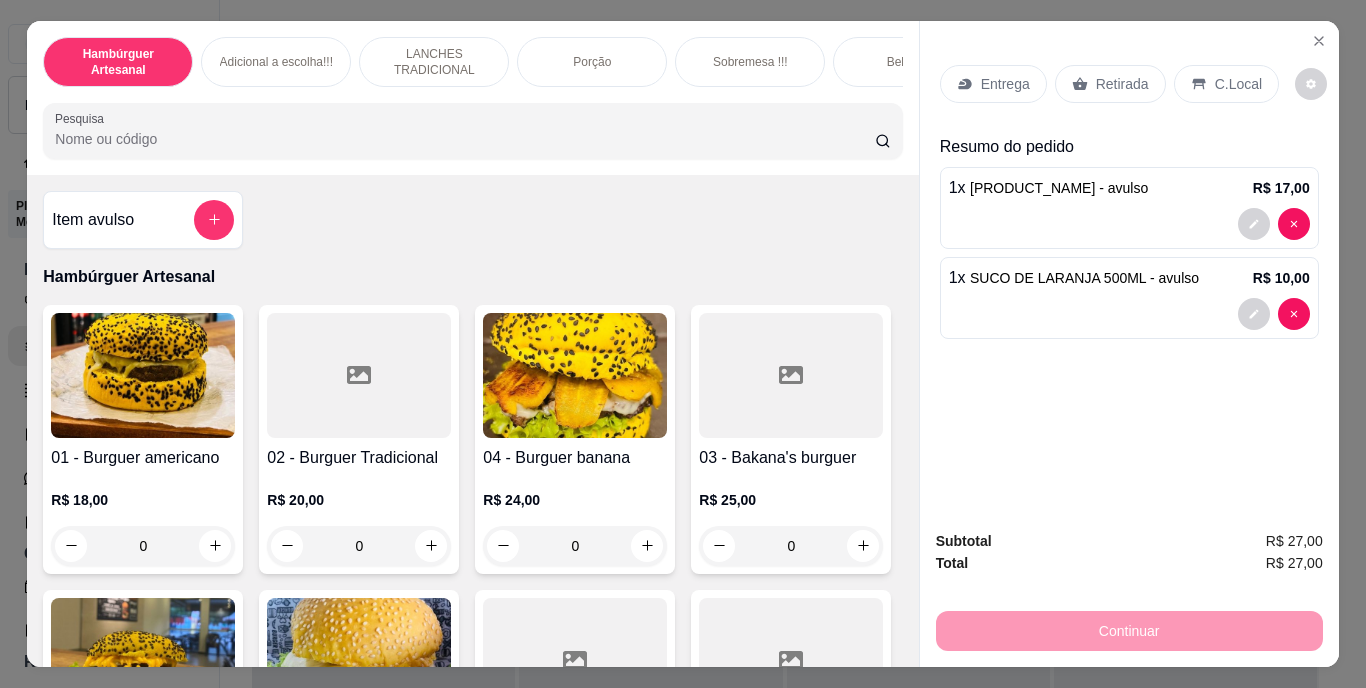 click on "Entrega" at bounding box center [993, 84] 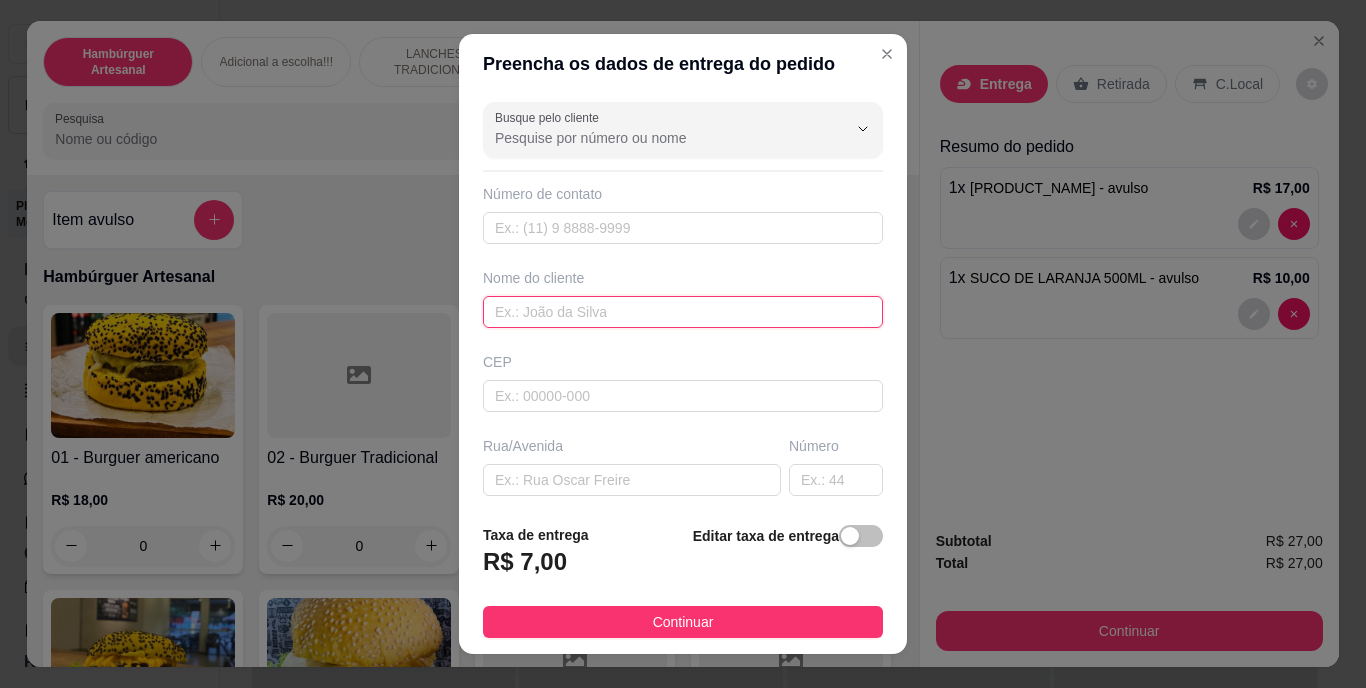 click at bounding box center [683, 312] 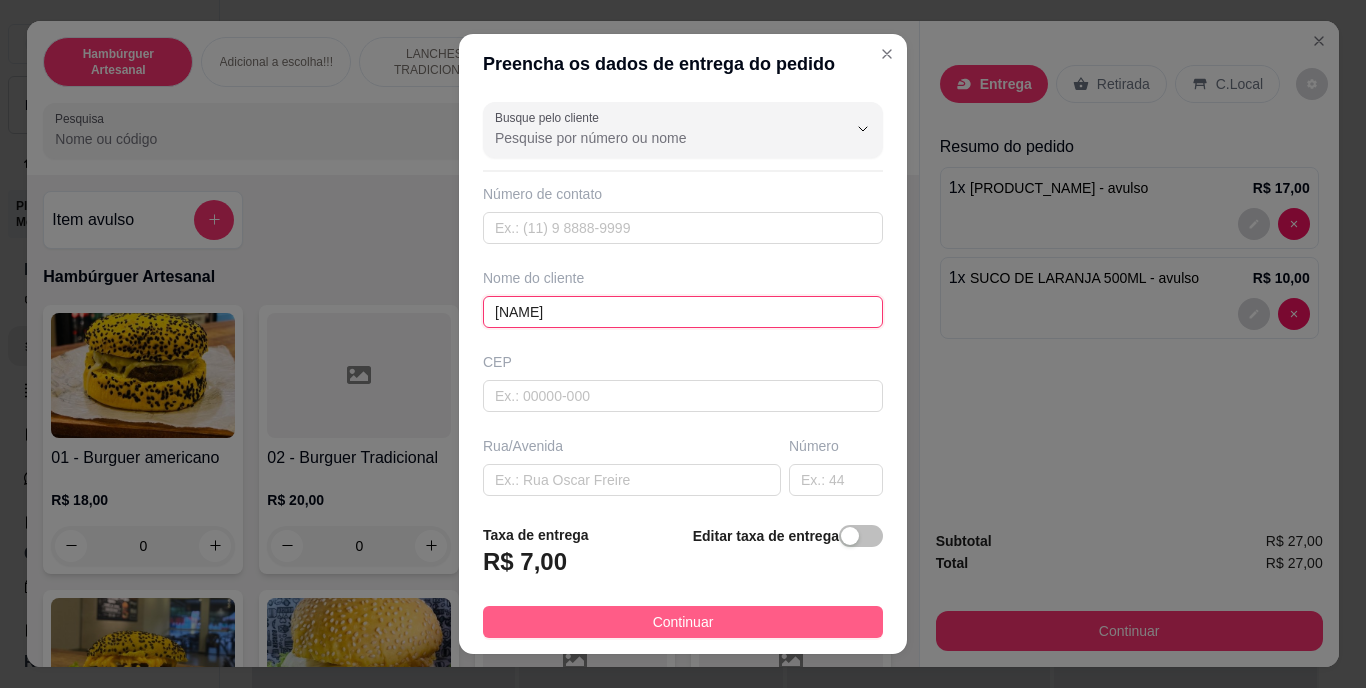 type on "[NAME]" 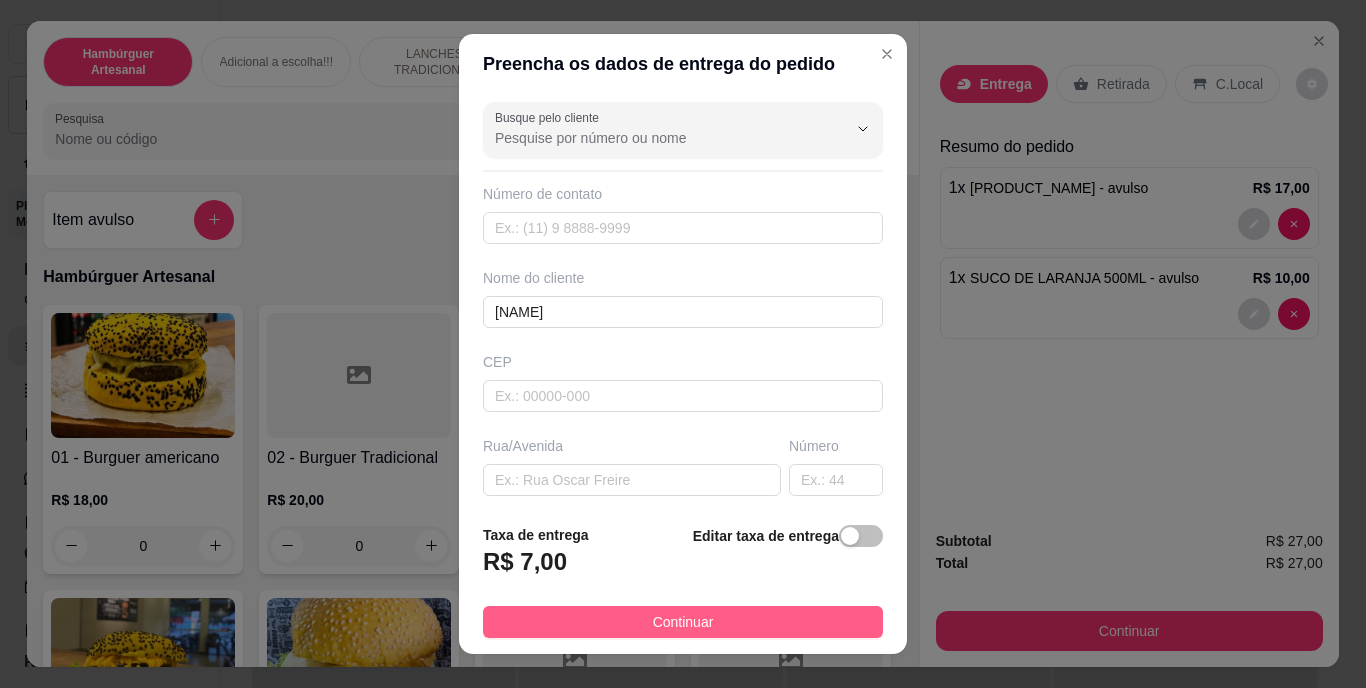 click on "Continuar" at bounding box center [683, 622] 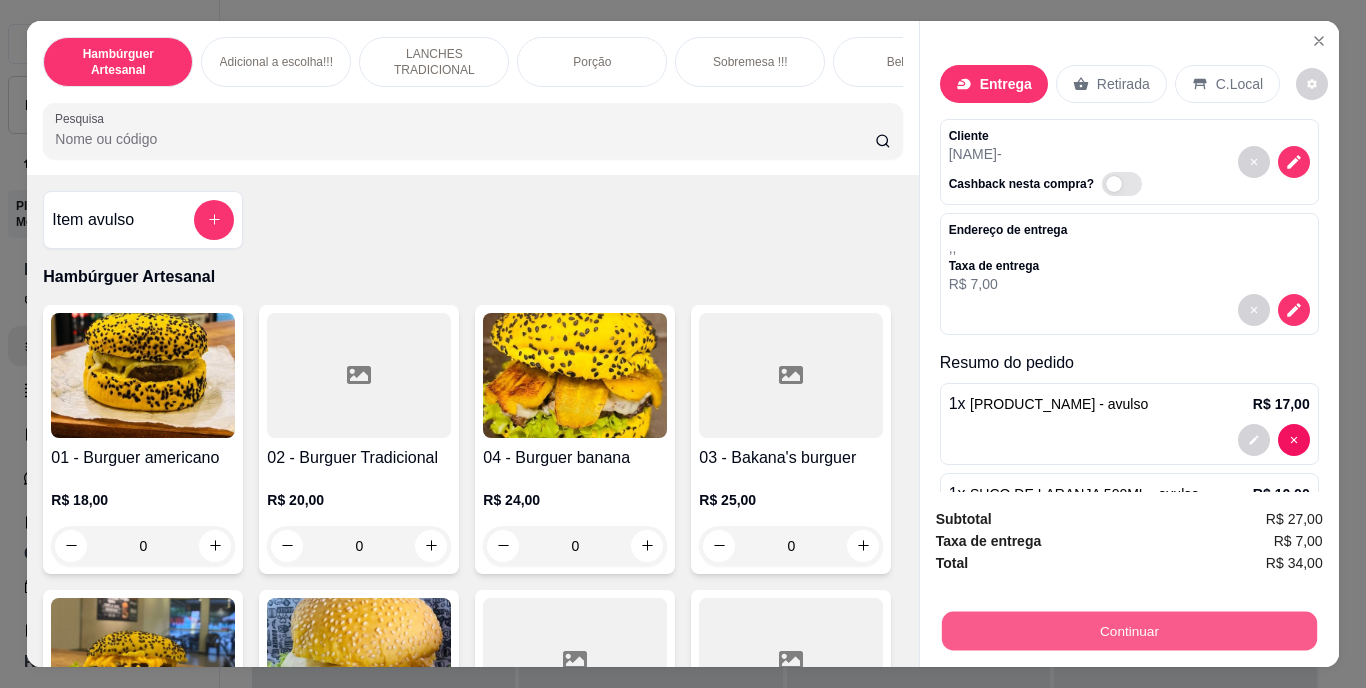 click on "Continuar" at bounding box center [1128, 631] 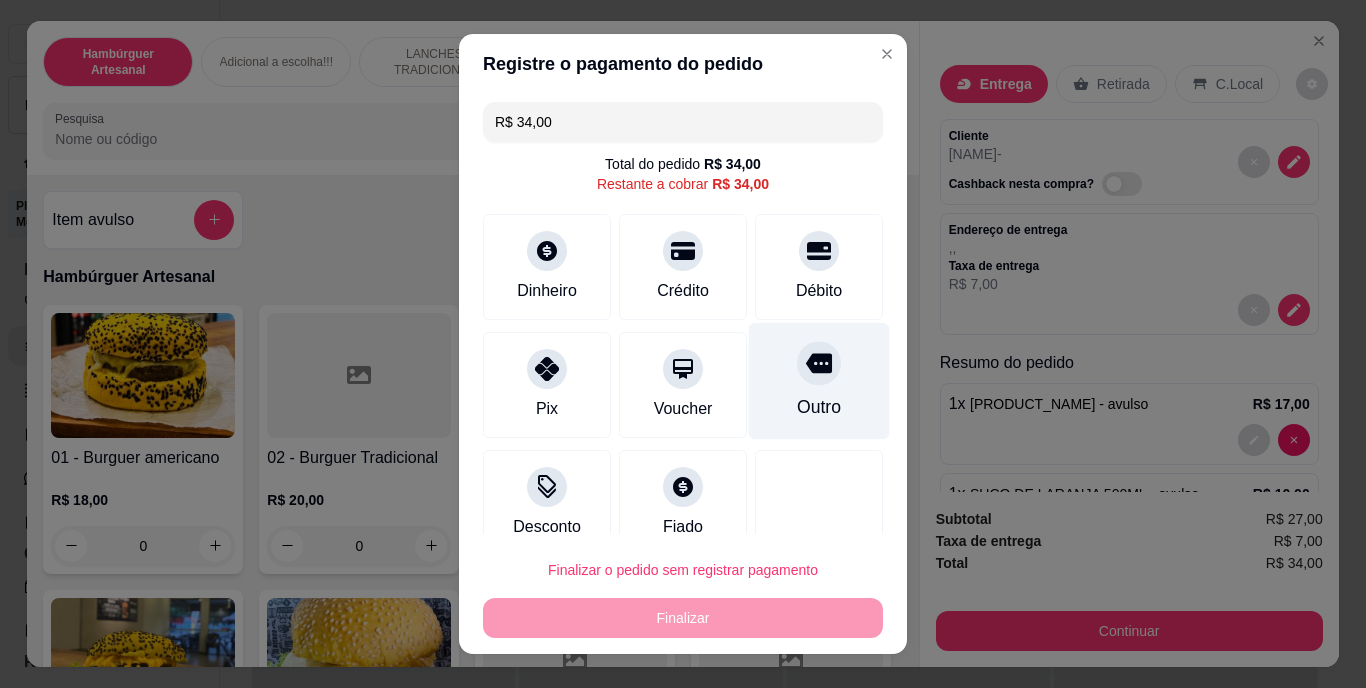 click on "Outro" at bounding box center (819, 408) 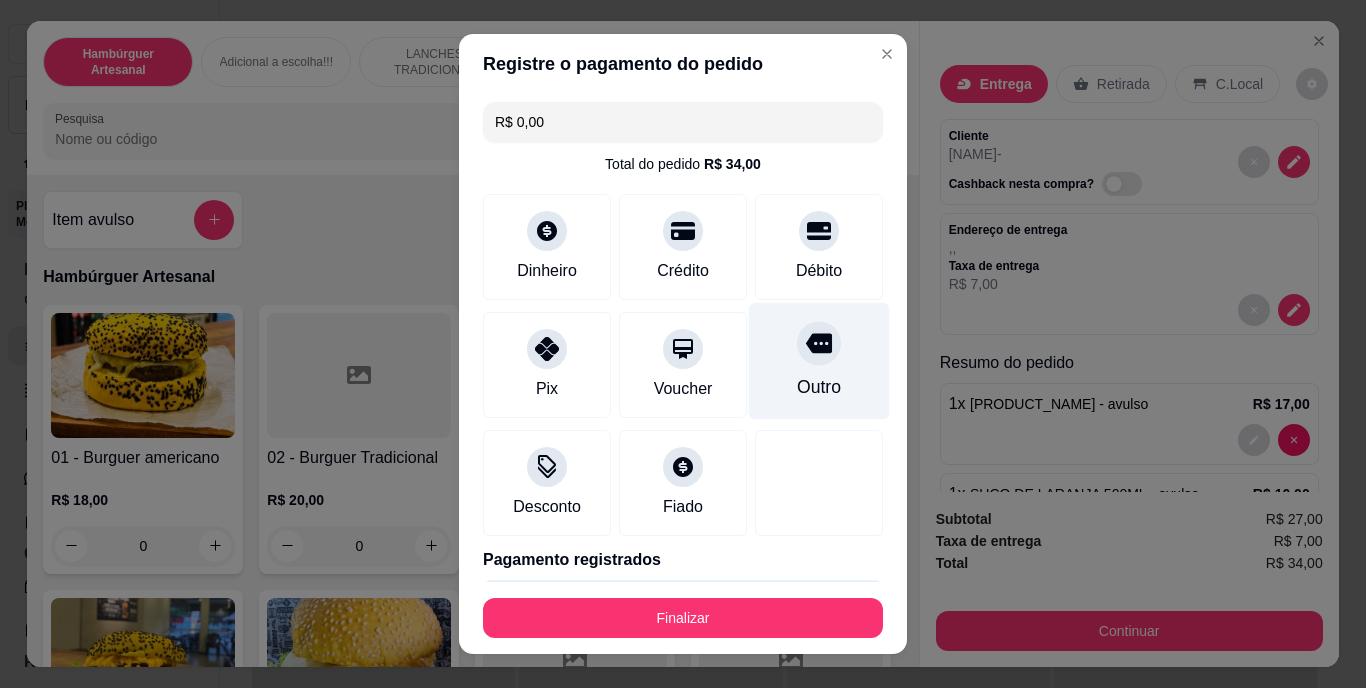 click 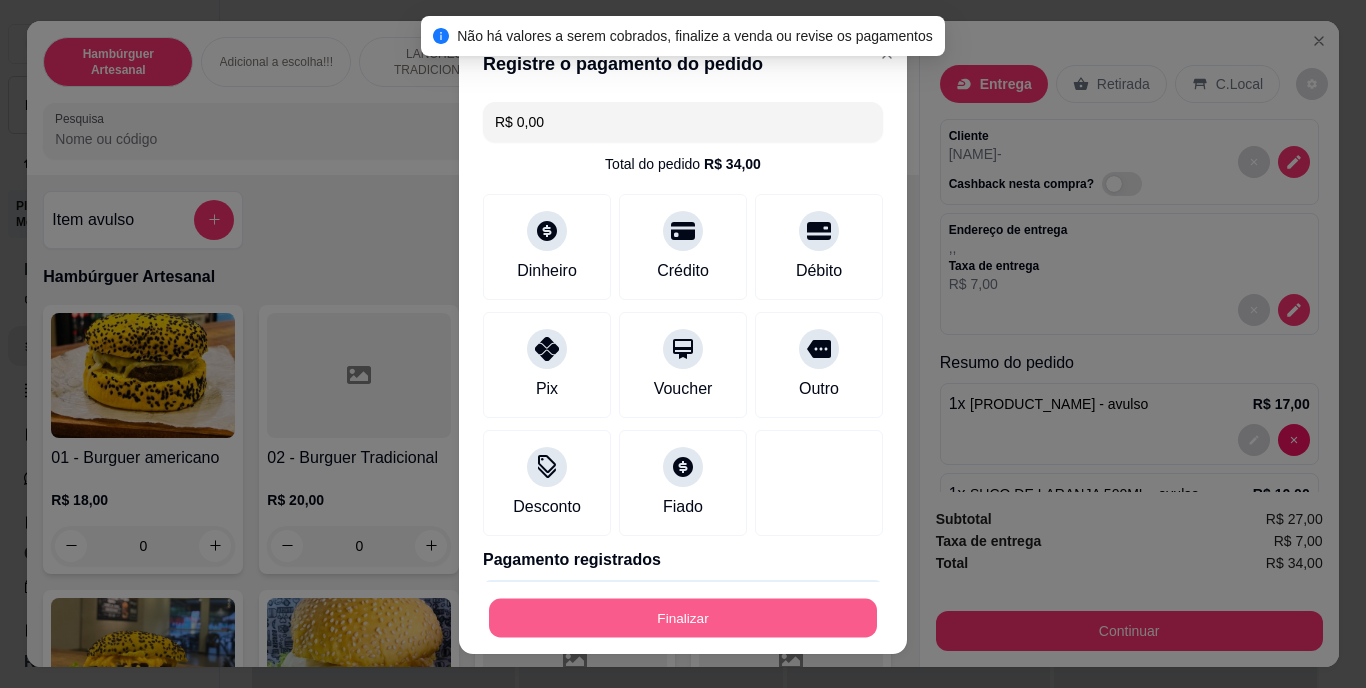 click on "Finalizar" at bounding box center [683, 617] 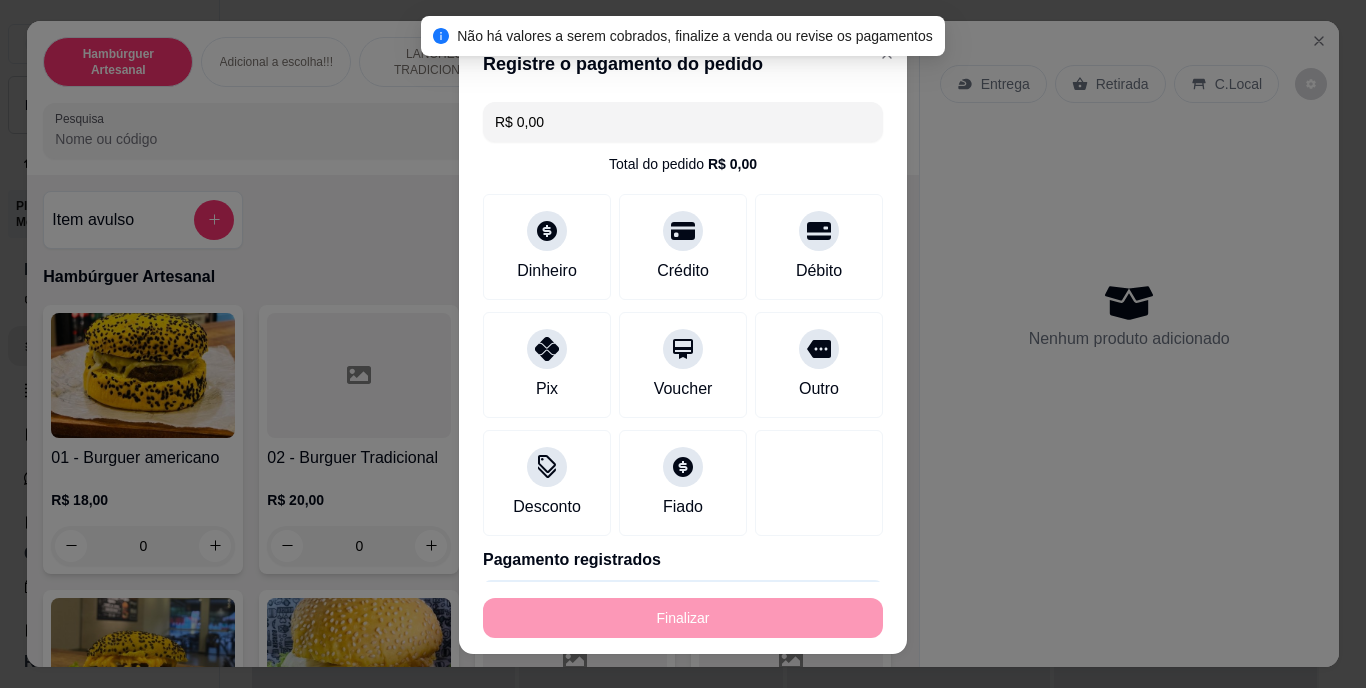 type on "-R$ 34,00" 